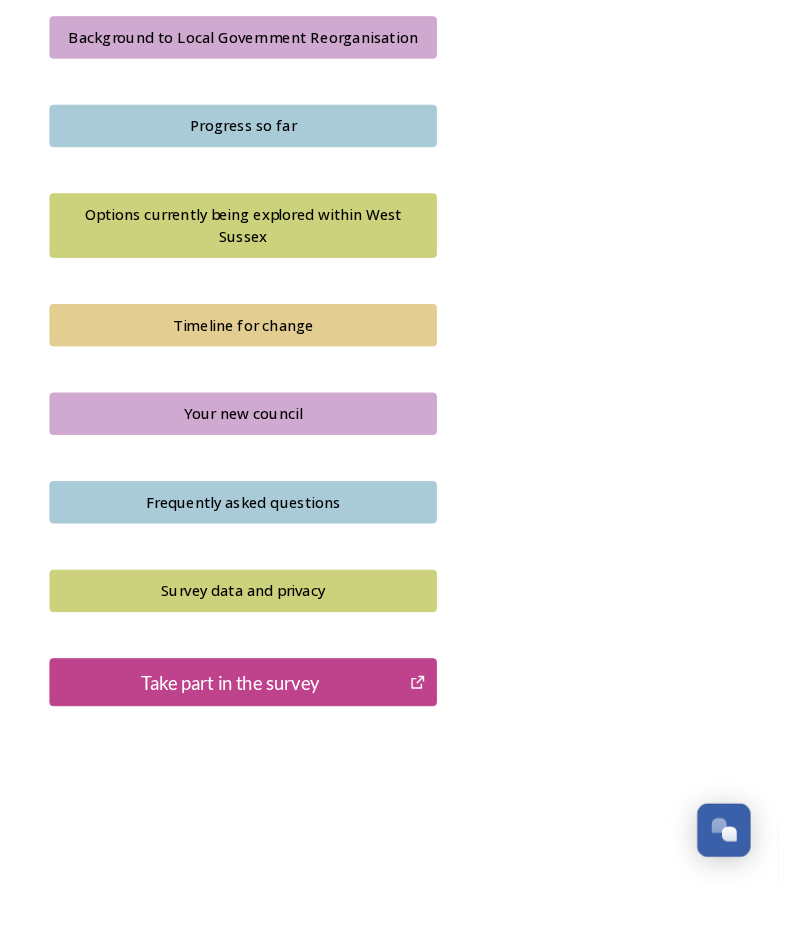 scroll, scrollTop: 1183, scrollLeft: 0, axis: vertical 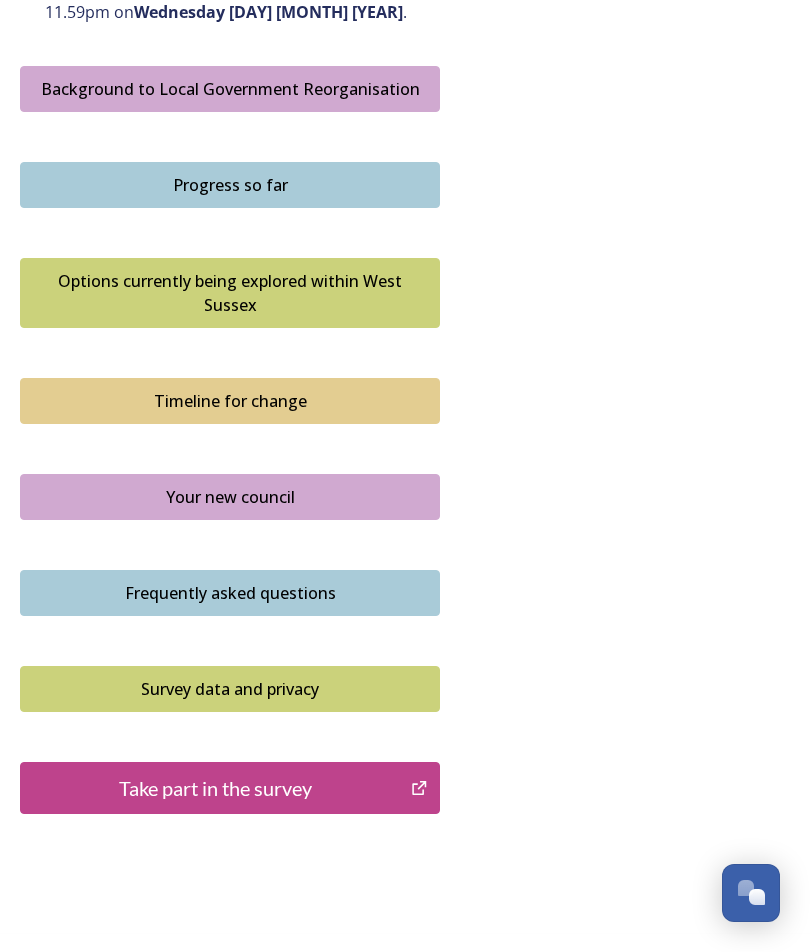 click on "Take part in the survey" at bounding box center [215, 788] 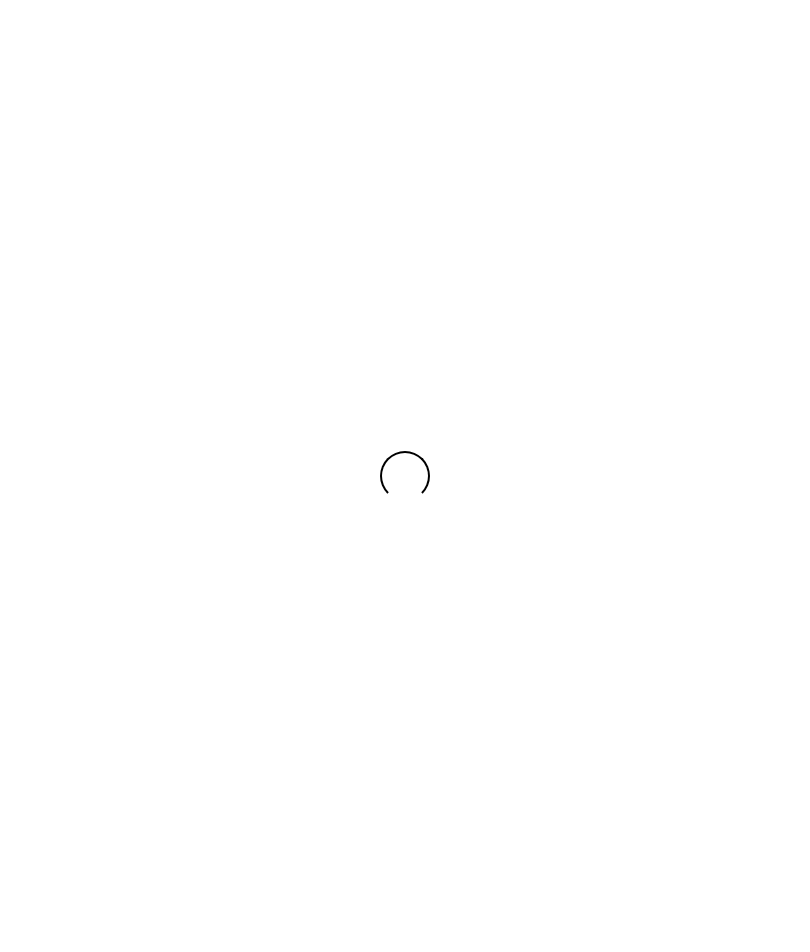 scroll, scrollTop: 0, scrollLeft: 0, axis: both 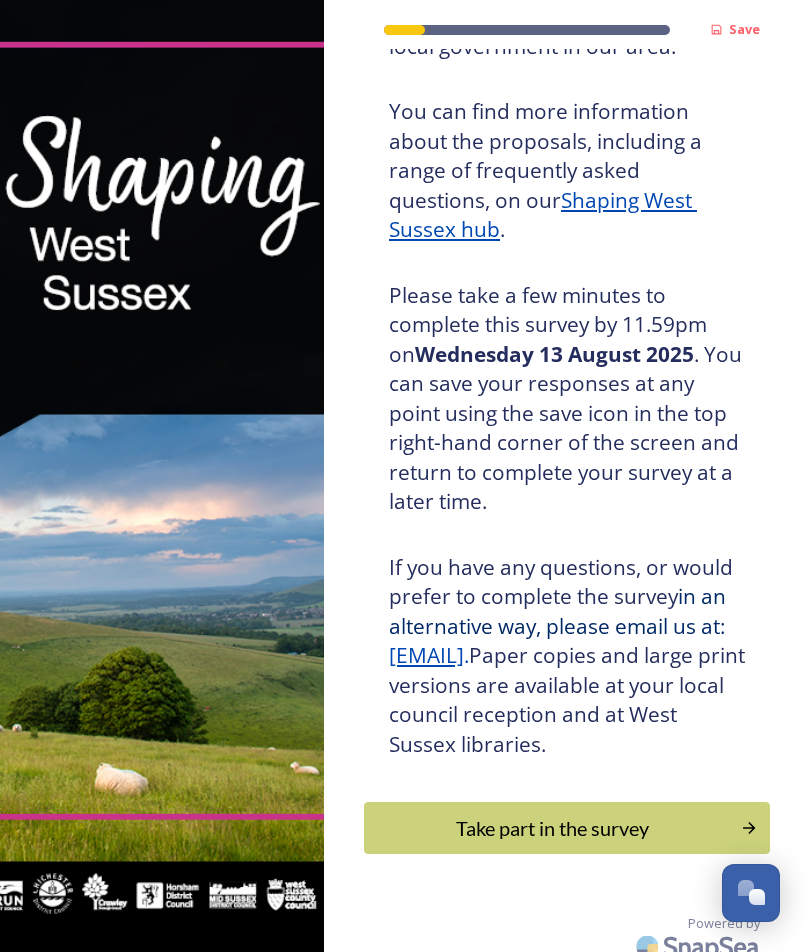 click on "Take part in the survey" at bounding box center (552, 828) 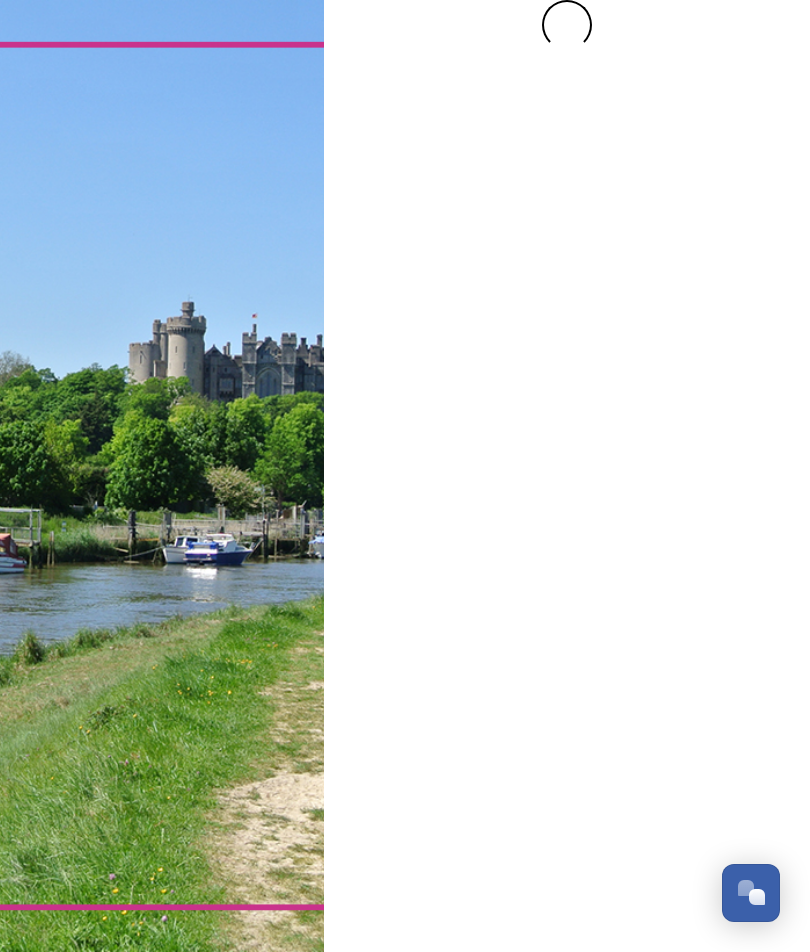 scroll, scrollTop: 0, scrollLeft: 0, axis: both 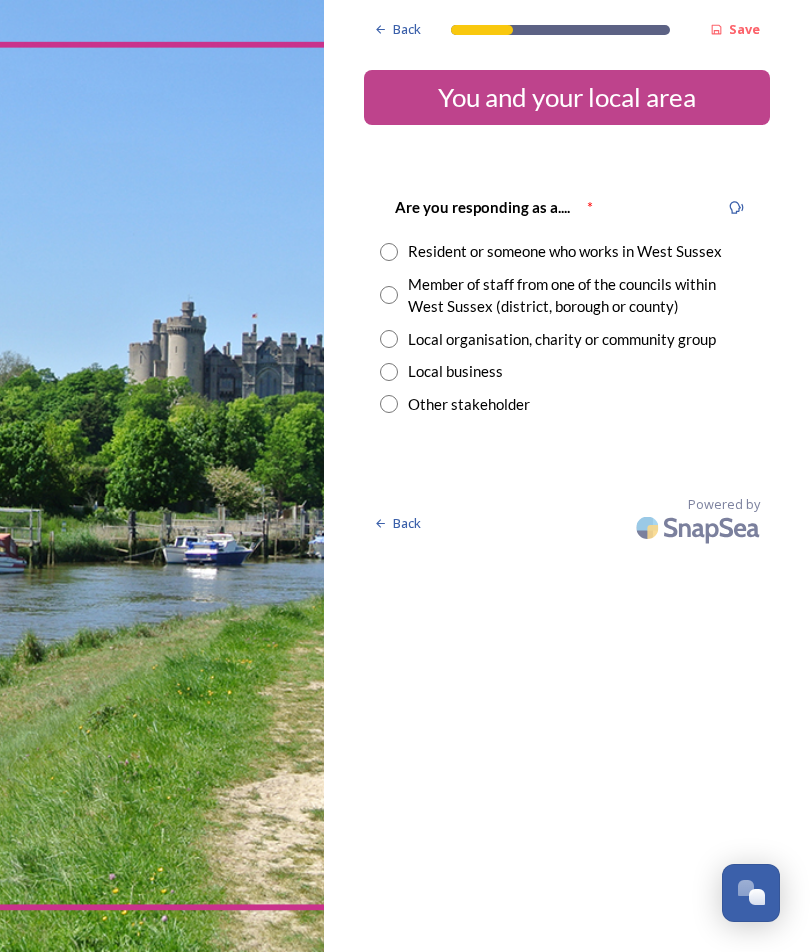 click at bounding box center (389, 252) 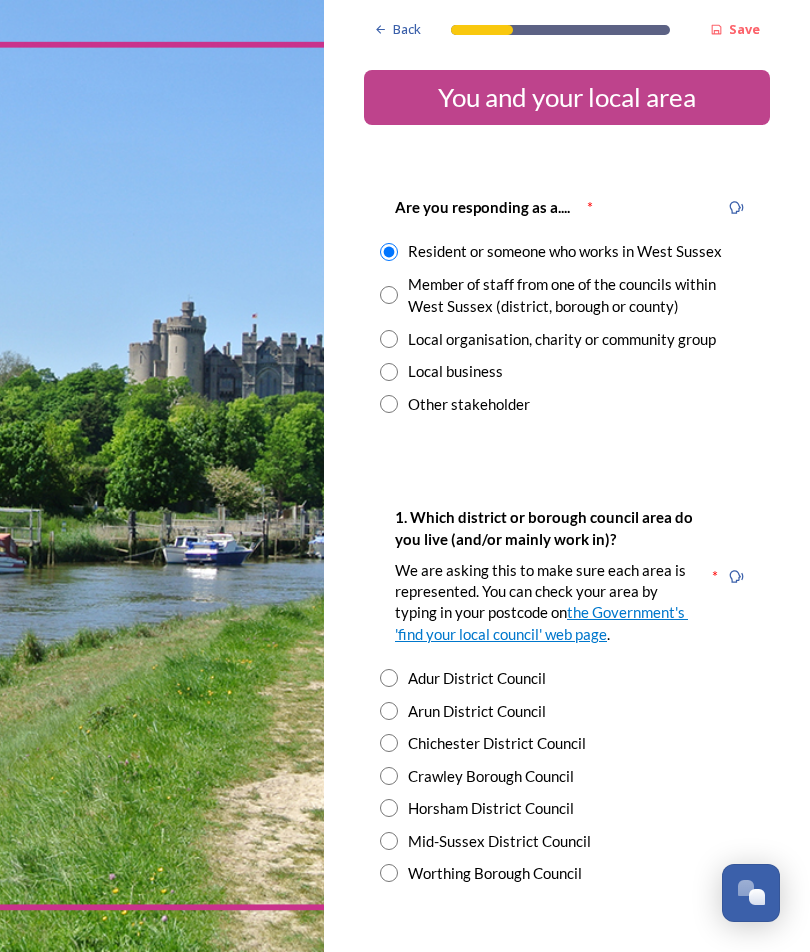 click at bounding box center [389, 808] 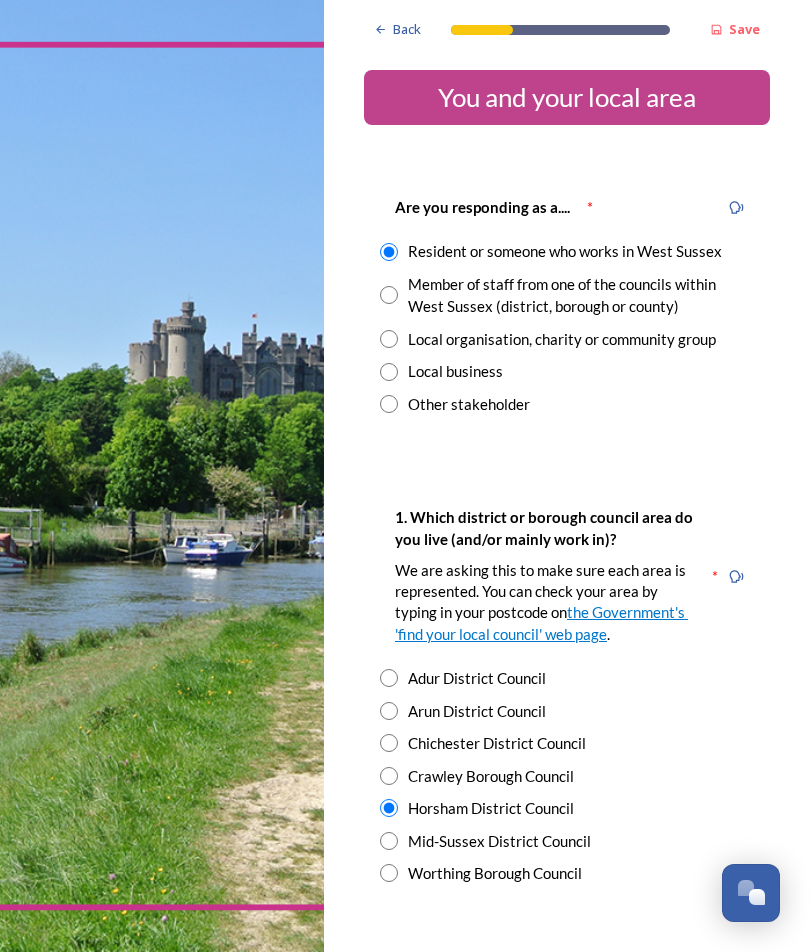 click at bounding box center (751, 891) 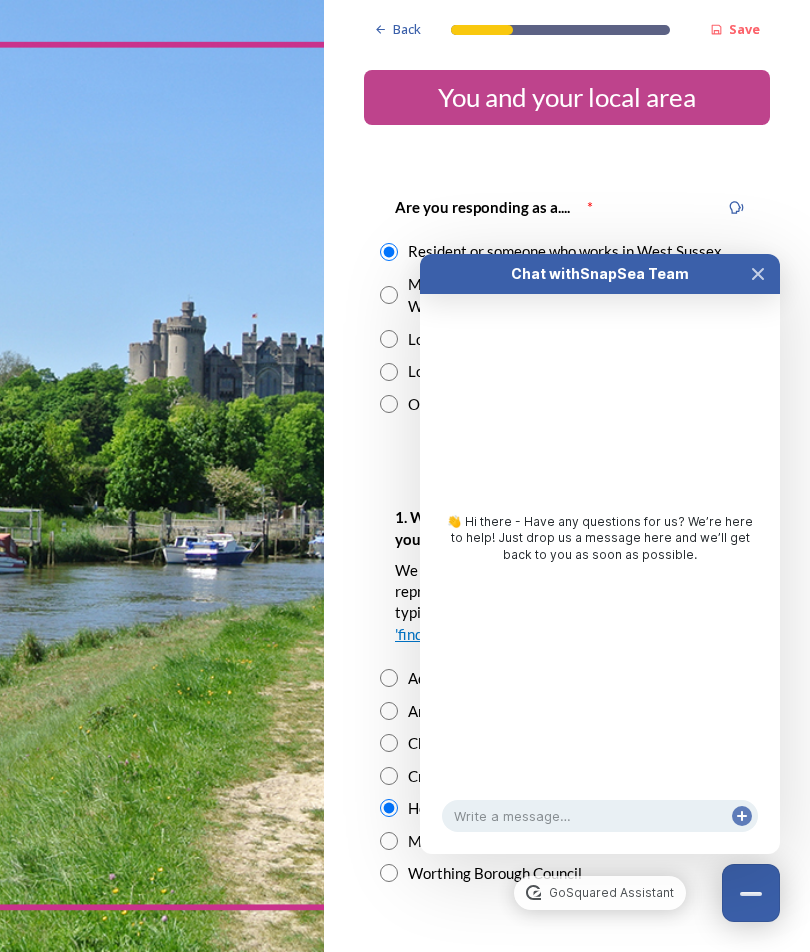 click at bounding box center (758, 274) 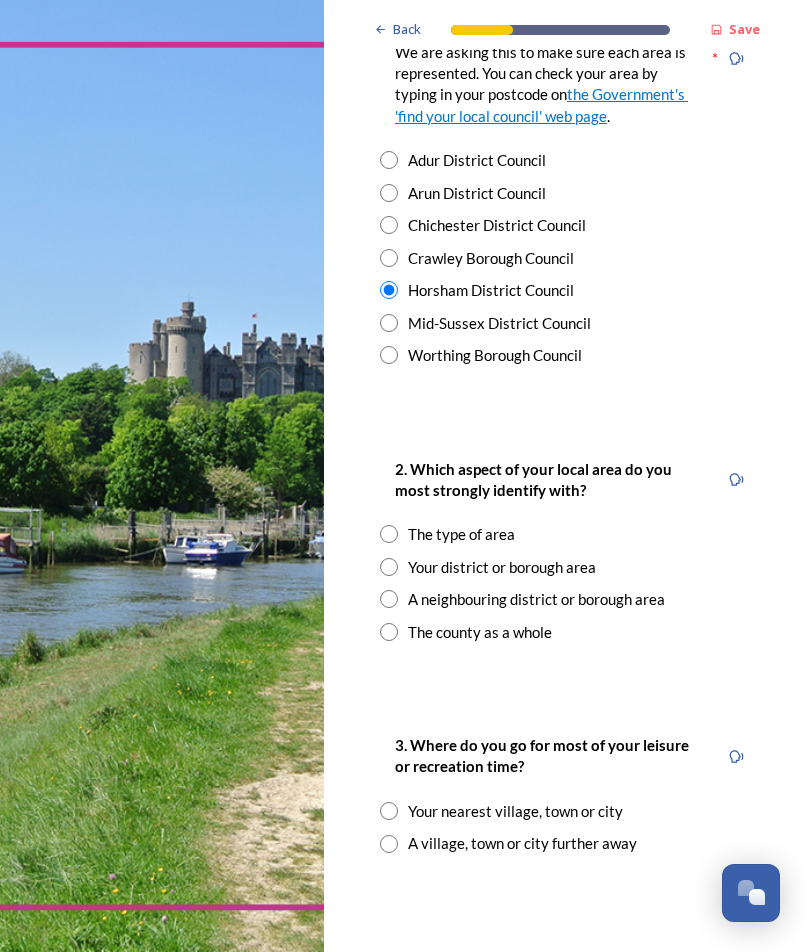 scroll, scrollTop: 519, scrollLeft: 0, axis: vertical 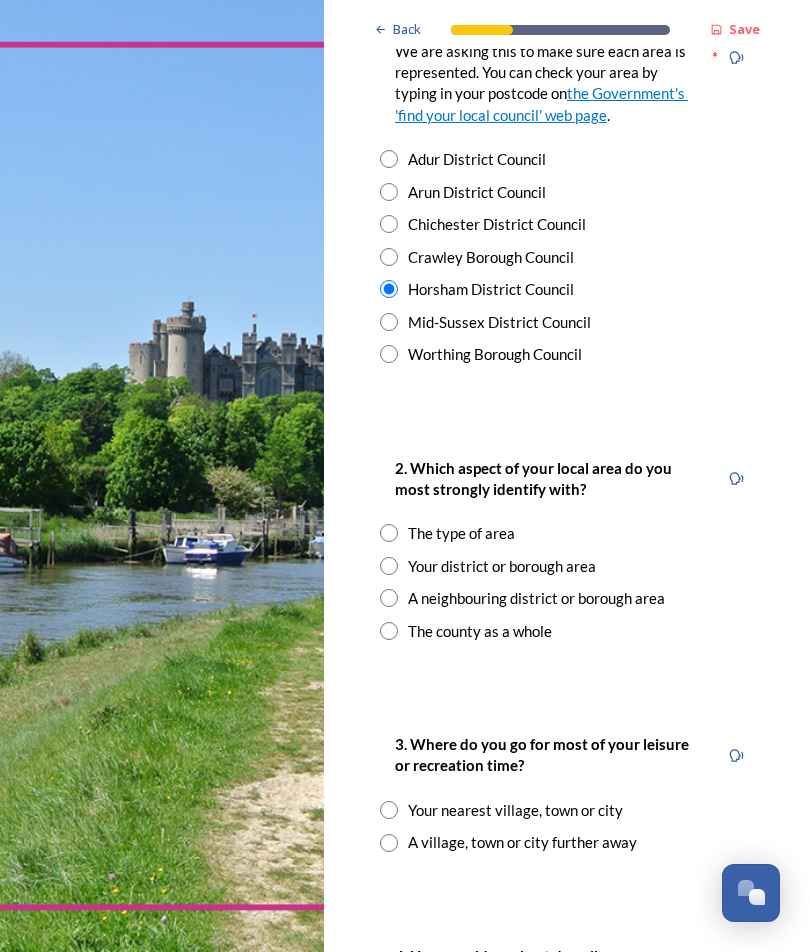 click at bounding box center [389, 533] 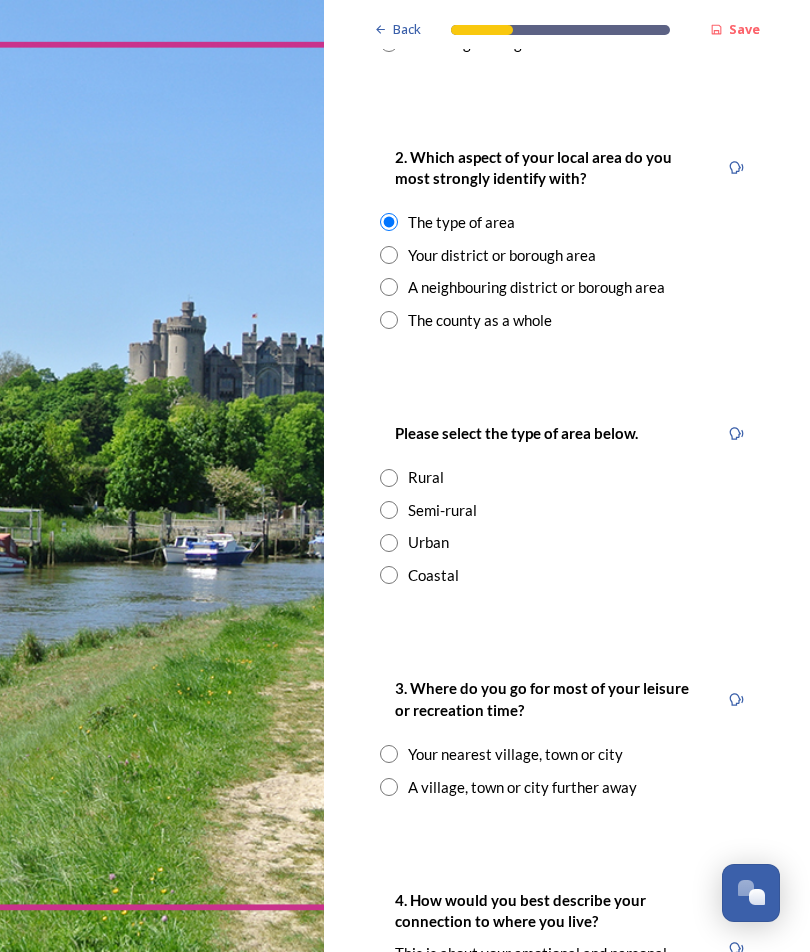 scroll, scrollTop: 830, scrollLeft: 0, axis: vertical 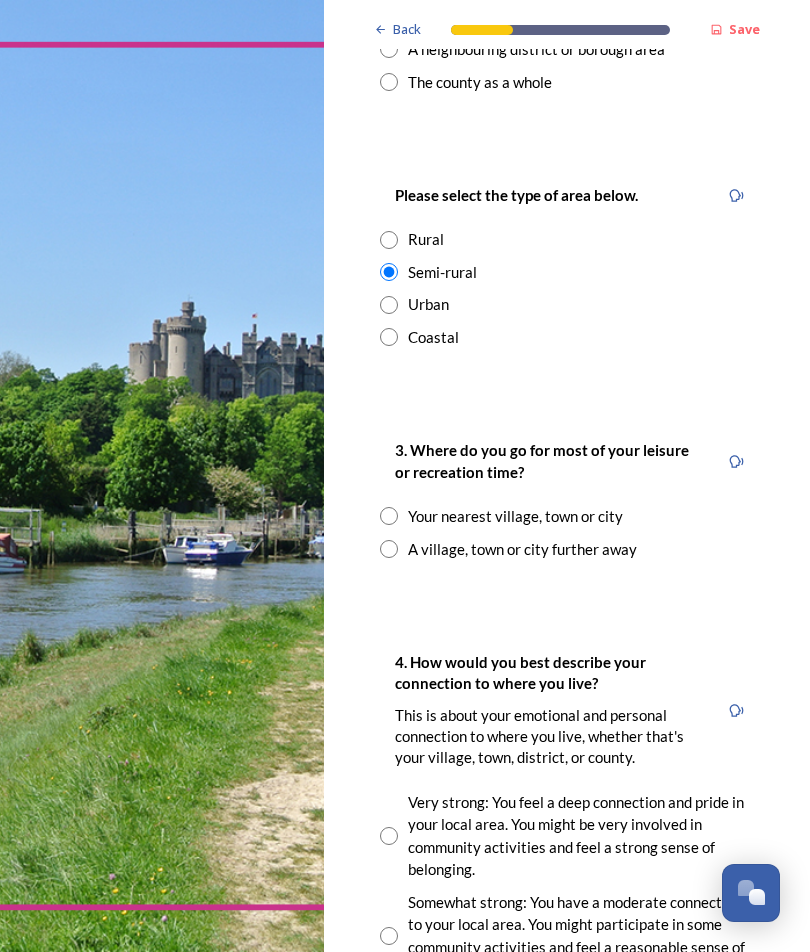 click at bounding box center (389, 516) 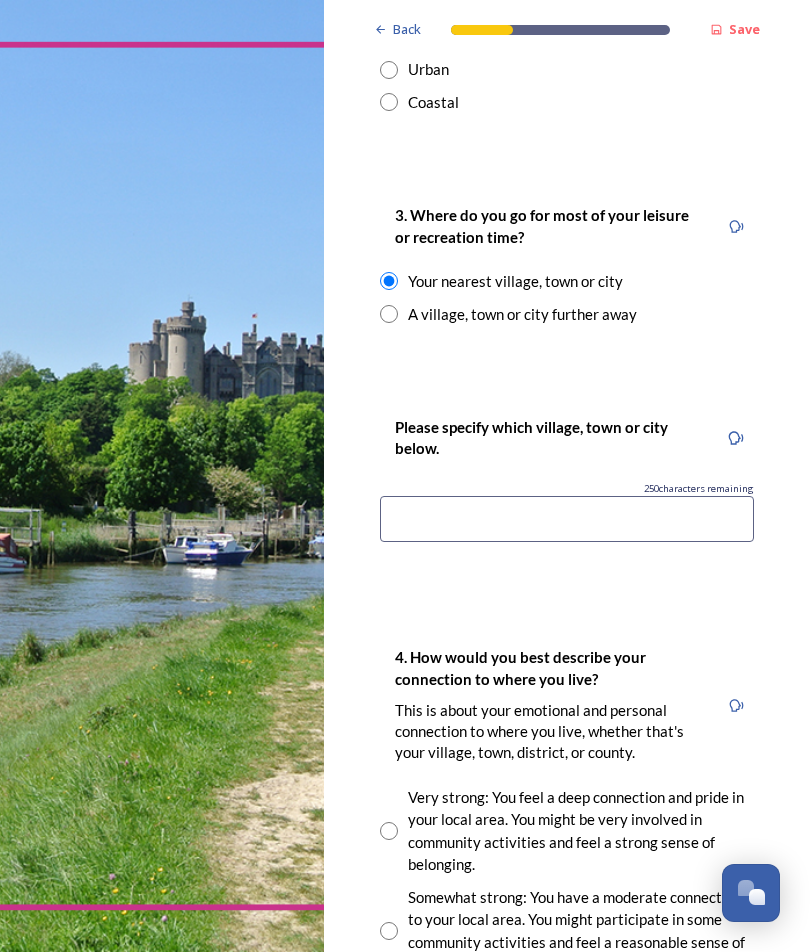 scroll, scrollTop: 1304, scrollLeft: 0, axis: vertical 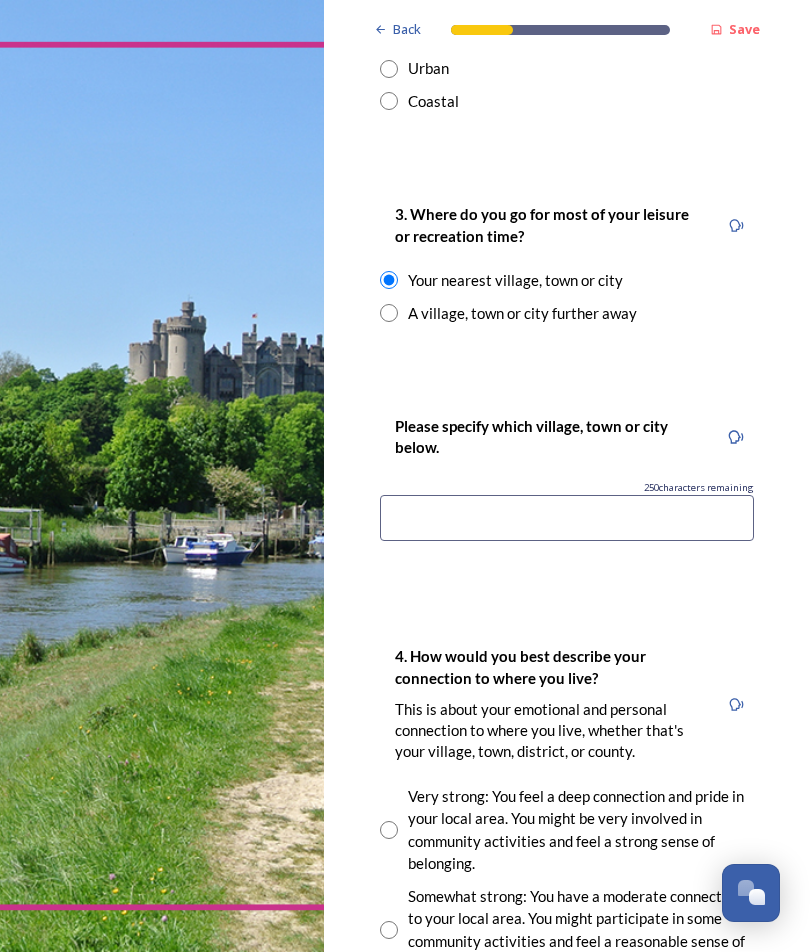 click at bounding box center [567, 518] 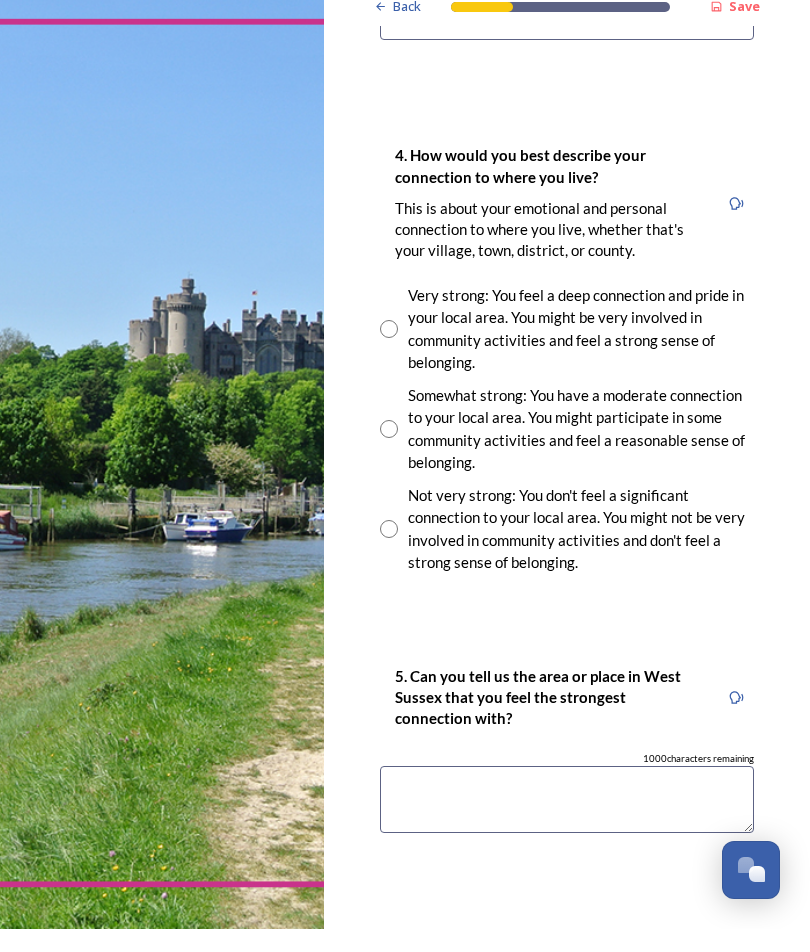 scroll, scrollTop: 1782, scrollLeft: 0, axis: vertical 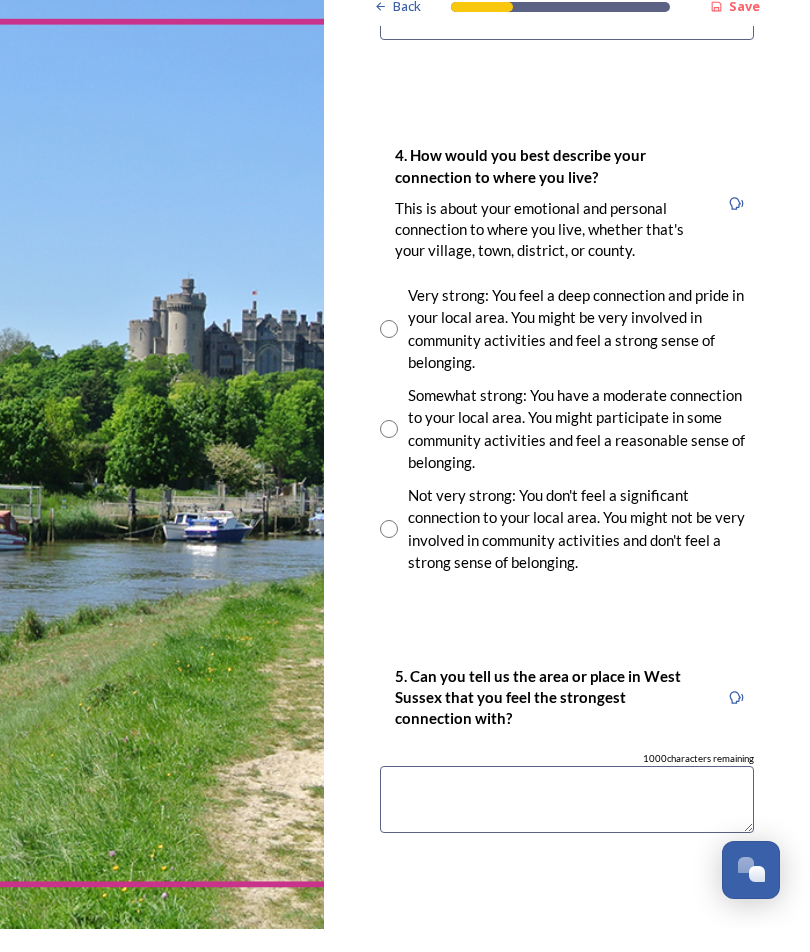 type on "Worthing" 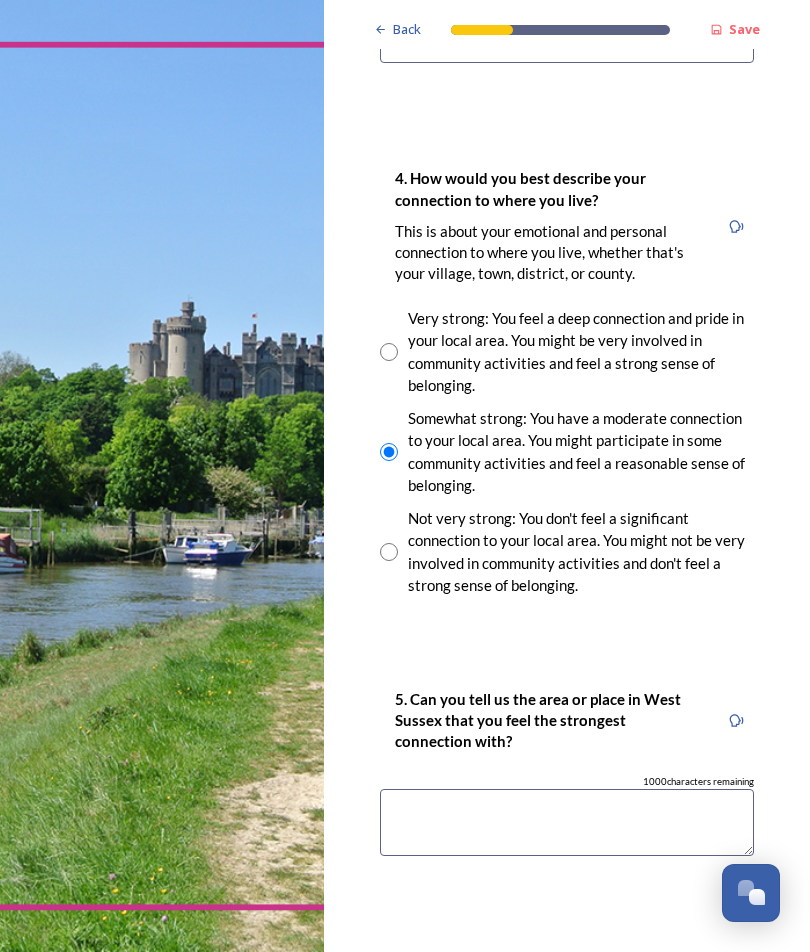 click at bounding box center (567, 822) 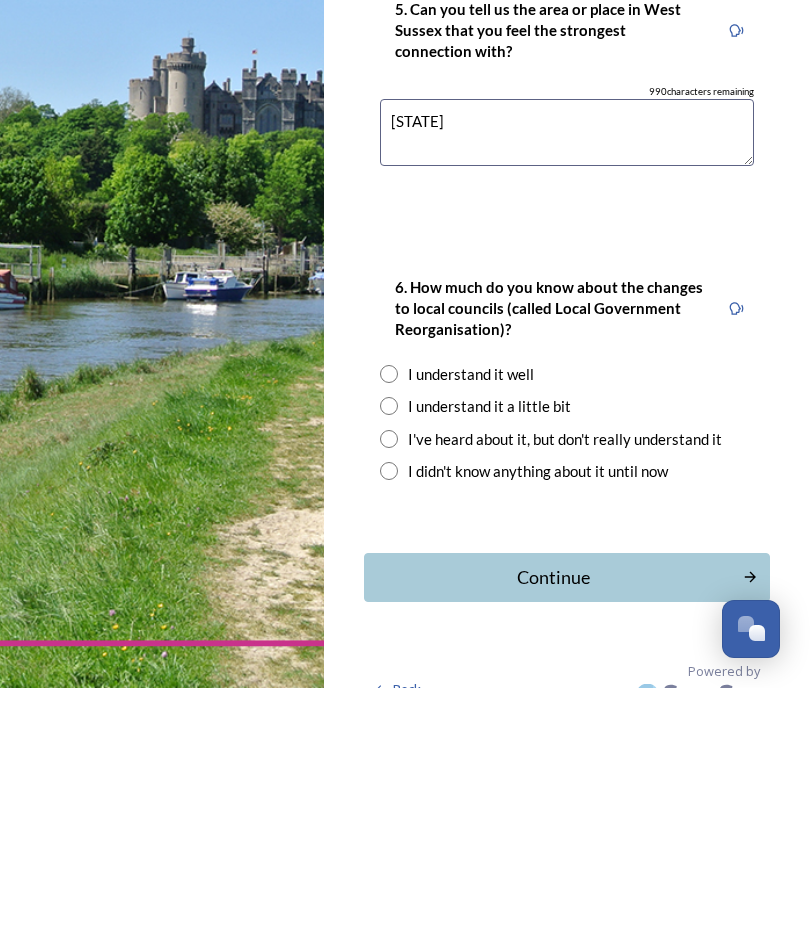 scroll, scrollTop: 2207, scrollLeft: 0, axis: vertical 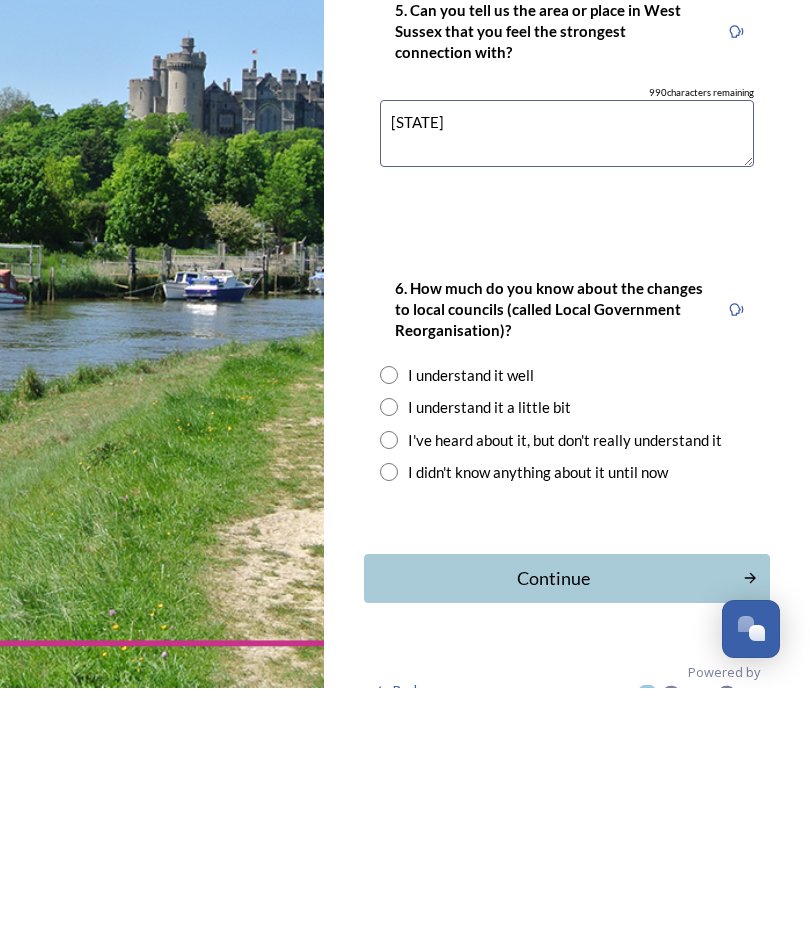 type on "Washington" 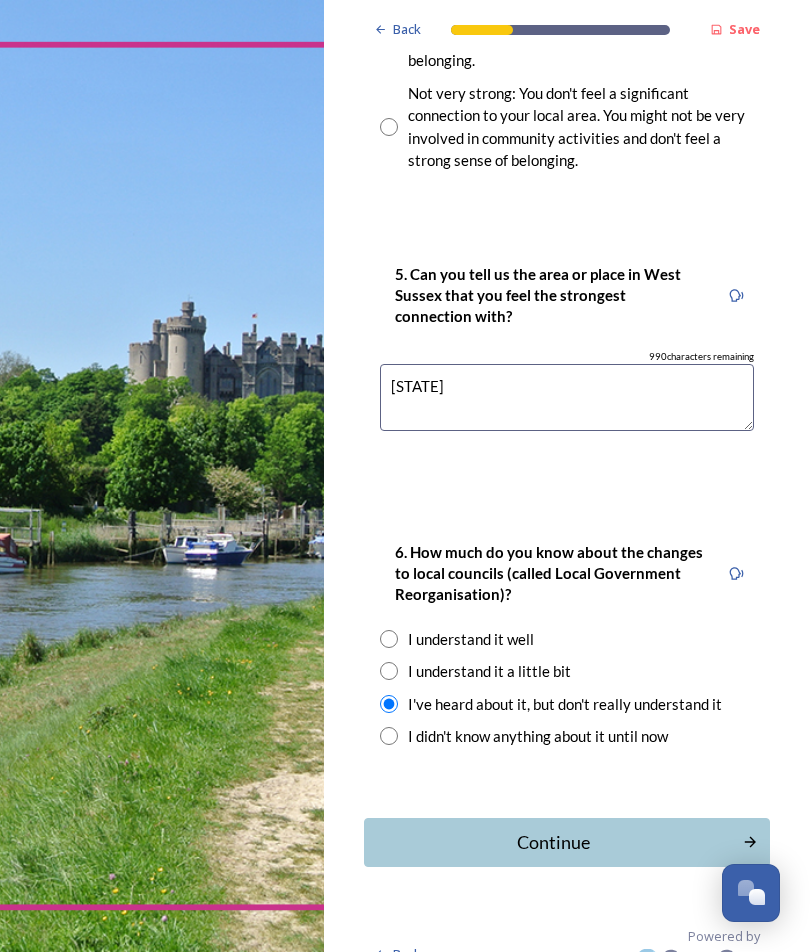 click on "Continue" at bounding box center [553, 842] 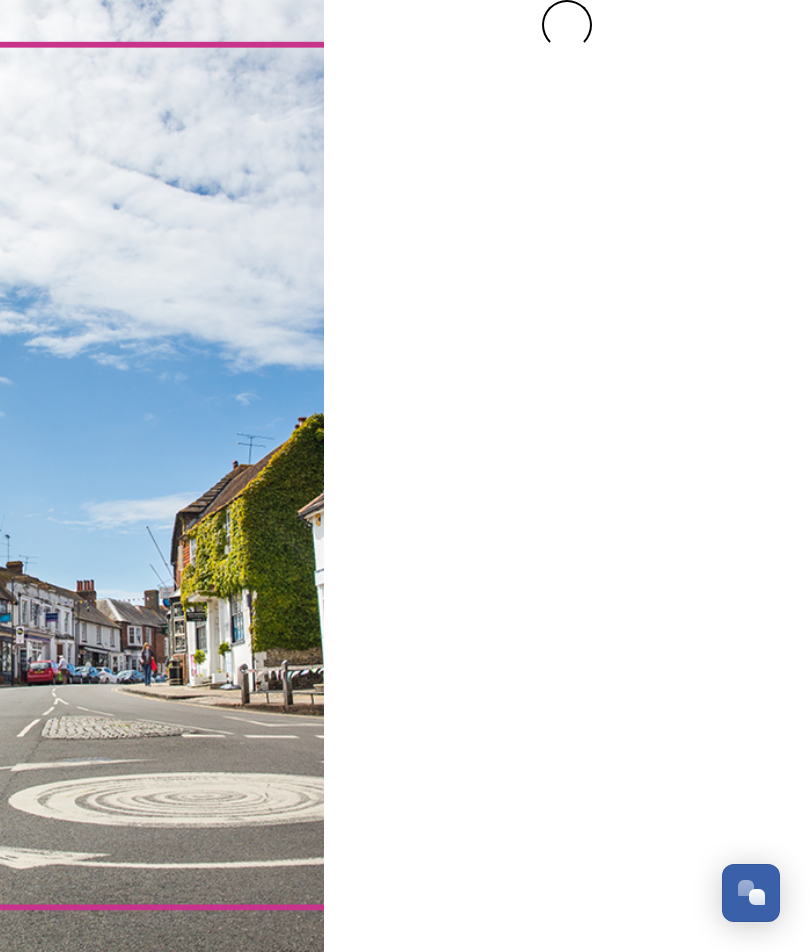scroll, scrollTop: 0, scrollLeft: 0, axis: both 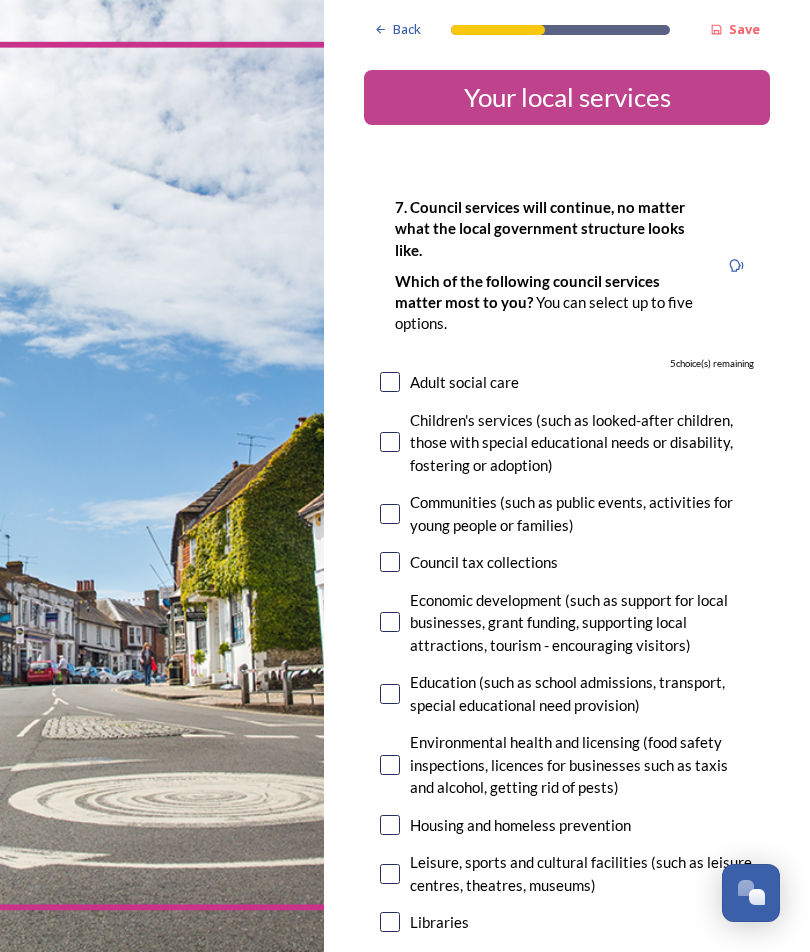 click at bounding box center [390, 382] 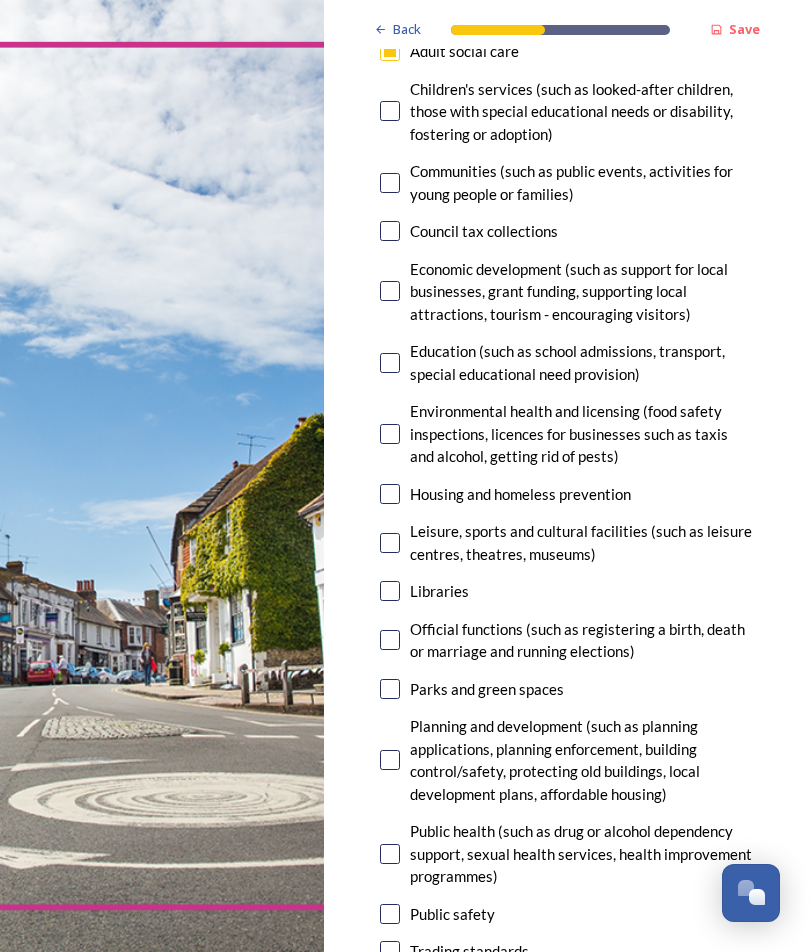 scroll, scrollTop: 331, scrollLeft: 0, axis: vertical 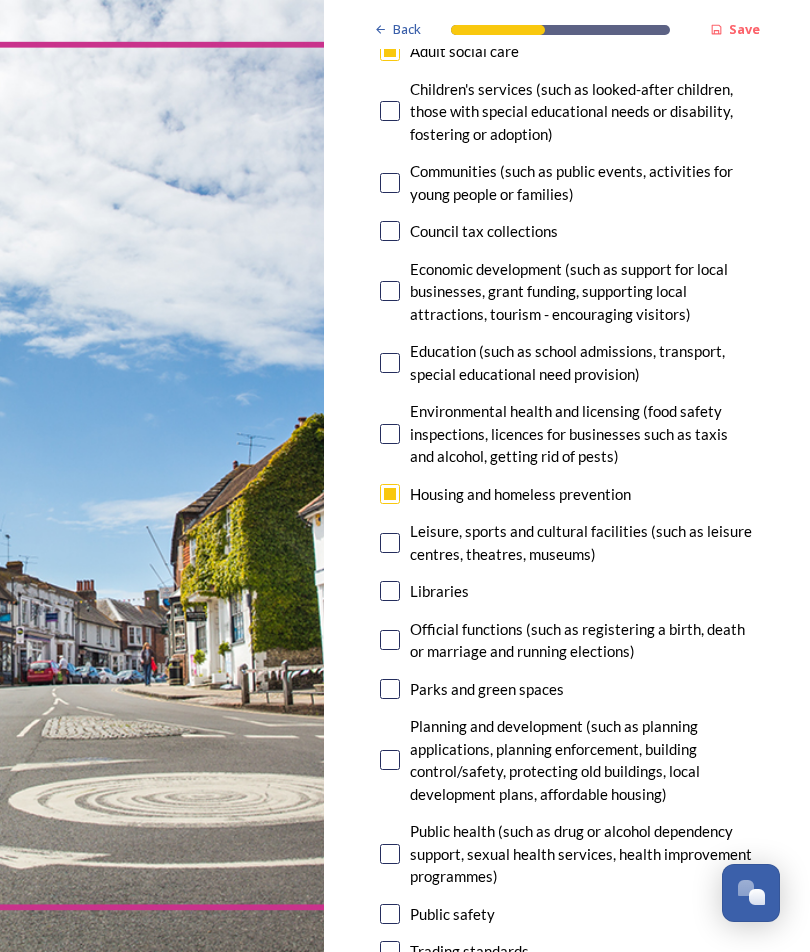 click on "7. Council services will continue, no matter what the local government structure looks like.  ﻿﻿Which of the following council services matter most to you?  You can select up to five options. 3  choice(s) remaining Adult social care   Children's services (such as looked-after children, those with special educational needs or disability, fostering or adoption) Communities (such as public events, activities for young people or families) Council tax collections Economic development (such as support for local businesses, grant funding, supporting local attractions, tourism - encouraging visitors)  Education (such as school admissions, transport, special educational need provision)  Environmental health and licensing (food safety inspections, licences for businesses such as taxis and alcohol, getting rid of pests) Housing and homeless prevention Leisure, sports and cultural facilities (such as leisure centres, theatres, museums) Libraries Parks and green spaces Public safety Trading standards" at bounding box center (567, 494) 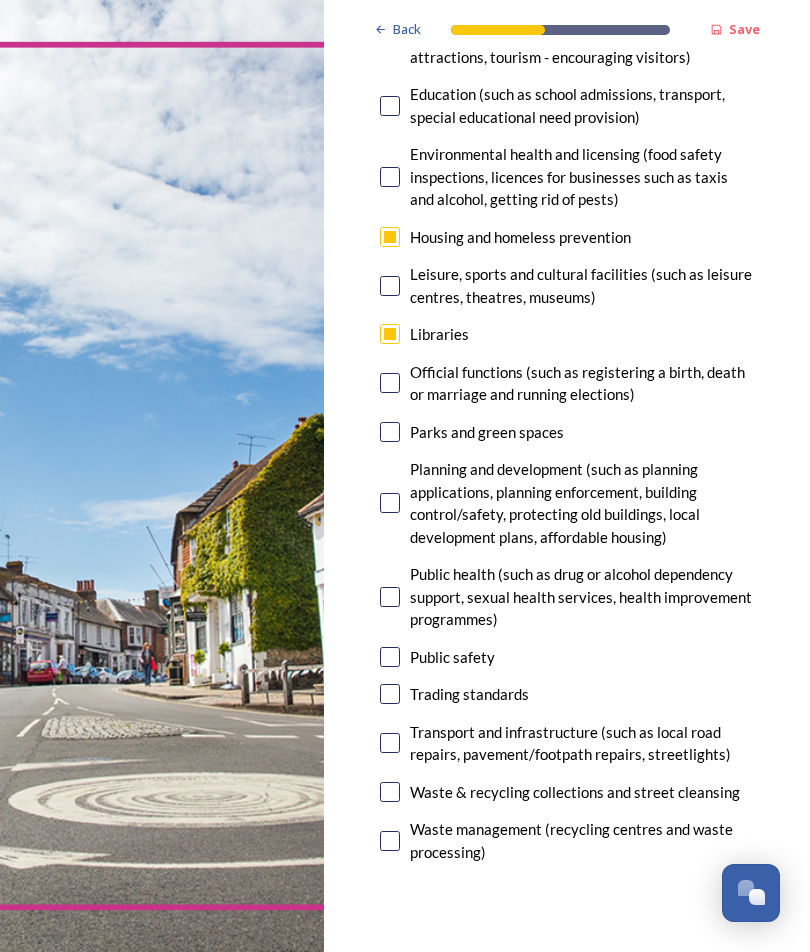 scroll, scrollTop: 589, scrollLeft: 0, axis: vertical 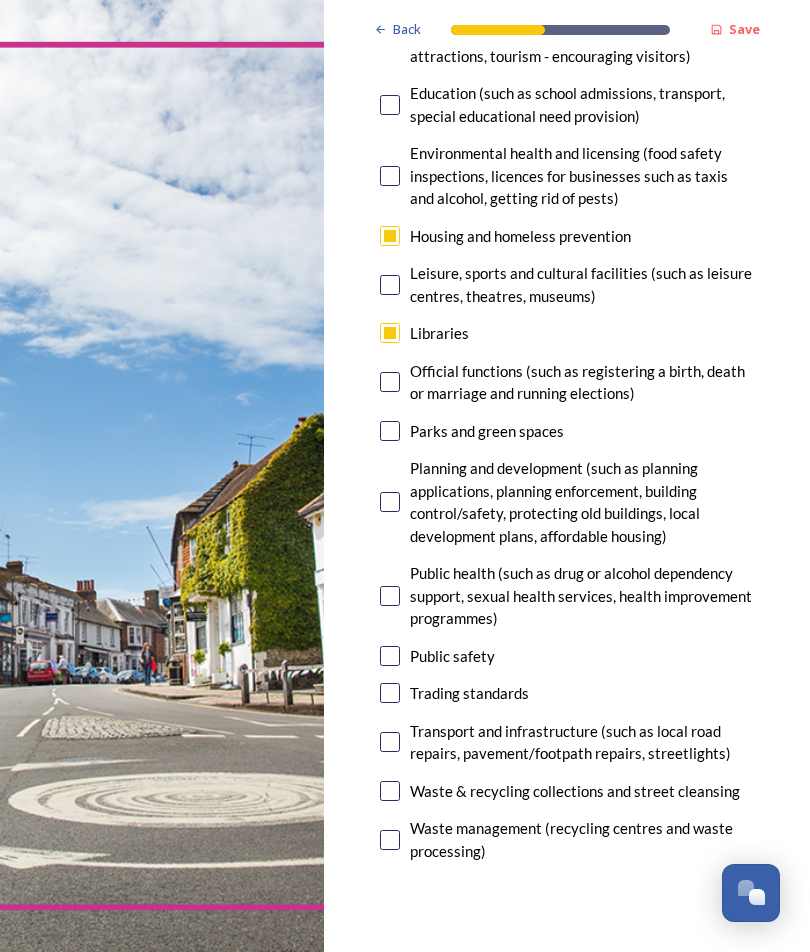 click at bounding box center (390, 791) 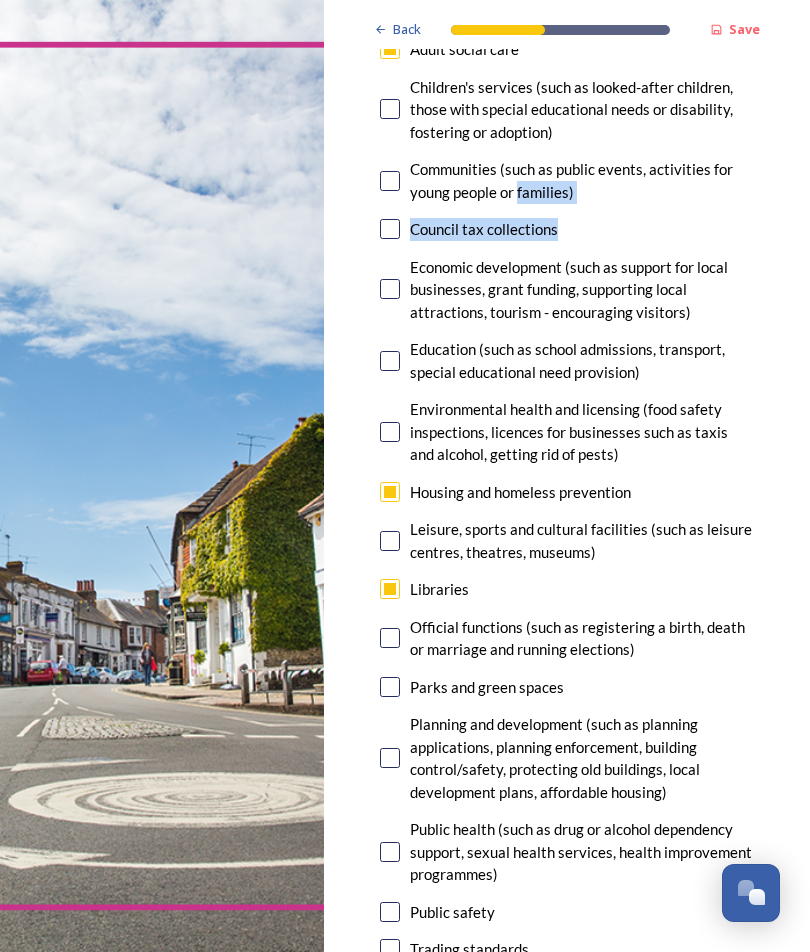 scroll, scrollTop: 334, scrollLeft: 0, axis: vertical 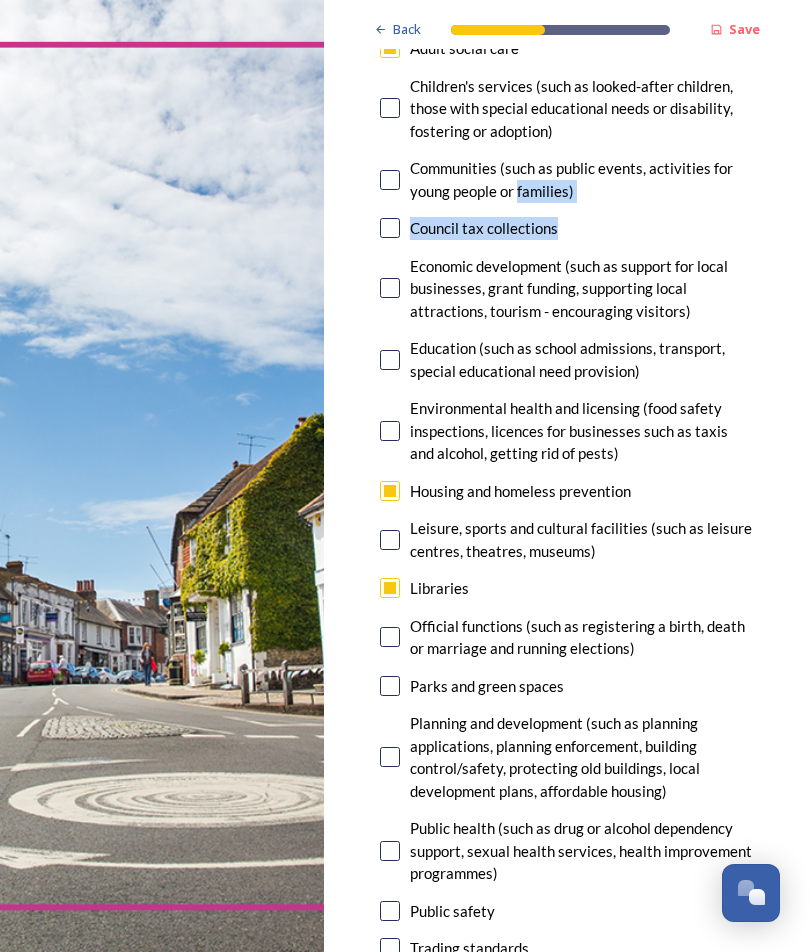 click on "Planning and development (such as planning applications, planning enforcement, building control/safety, protecting old buildings, local development plans, affordable housing)" at bounding box center [567, 757] 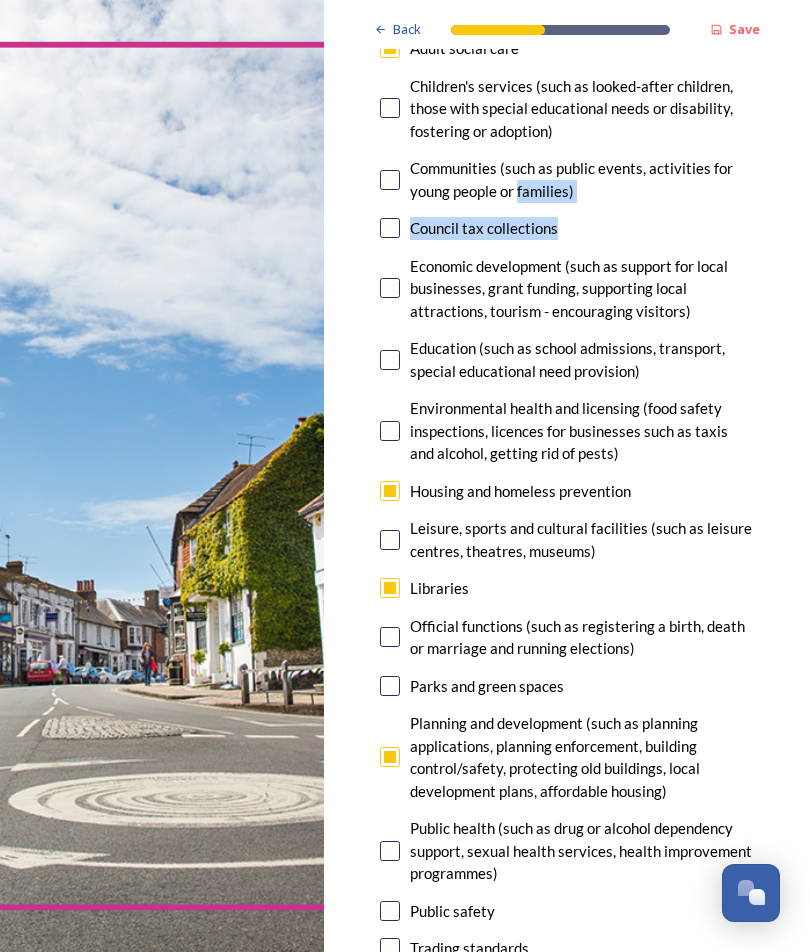 checkbox on "true" 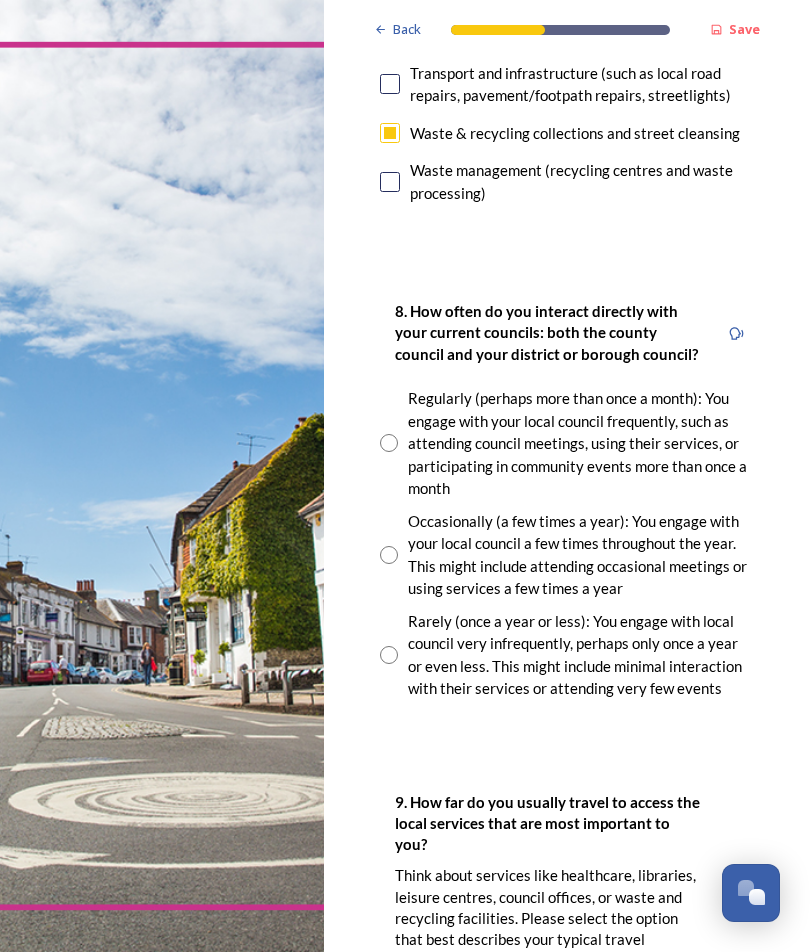 scroll, scrollTop: 1250, scrollLeft: 0, axis: vertical 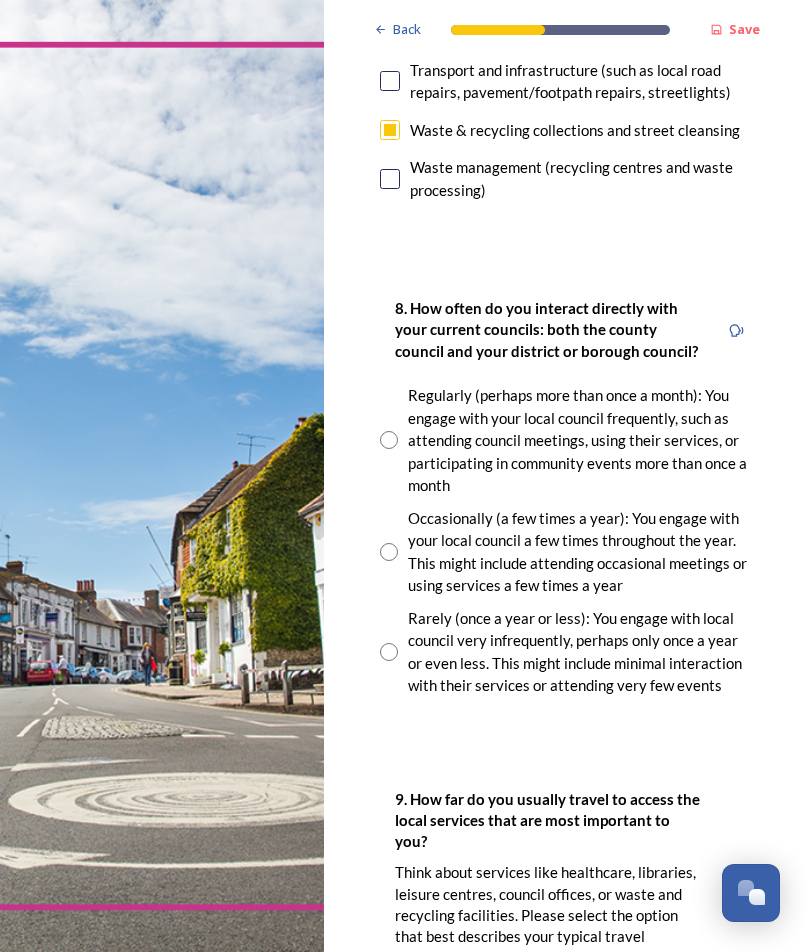 click at bounding box center [389, 552] 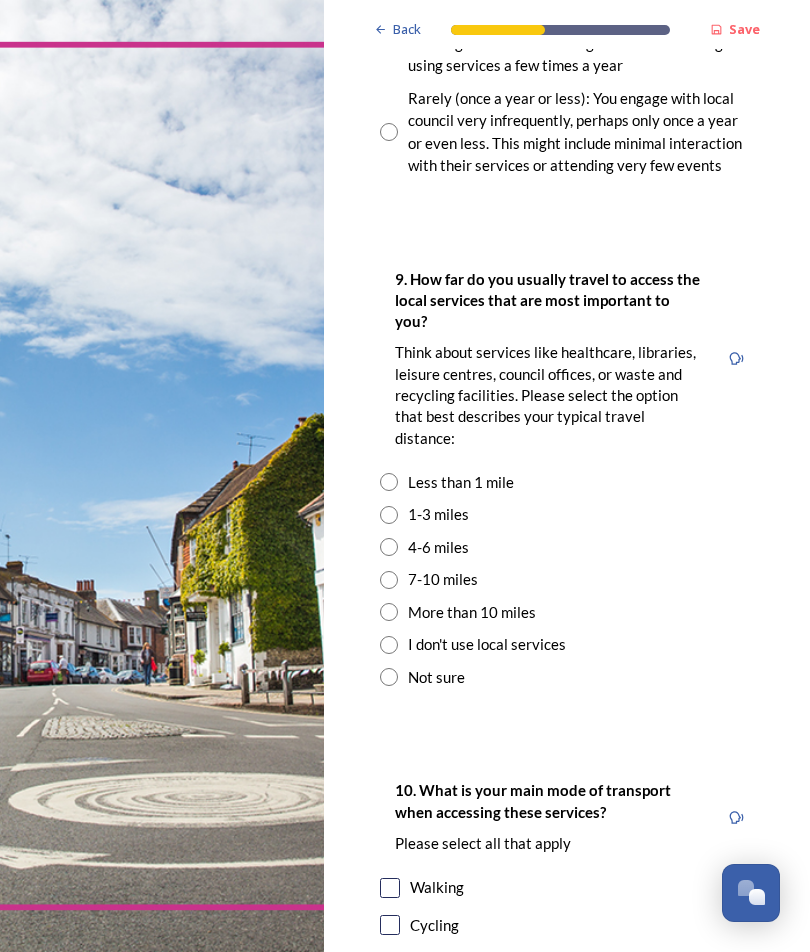 scroll, scrollTop: 1772, scrollLeft: 0, axis: vertical 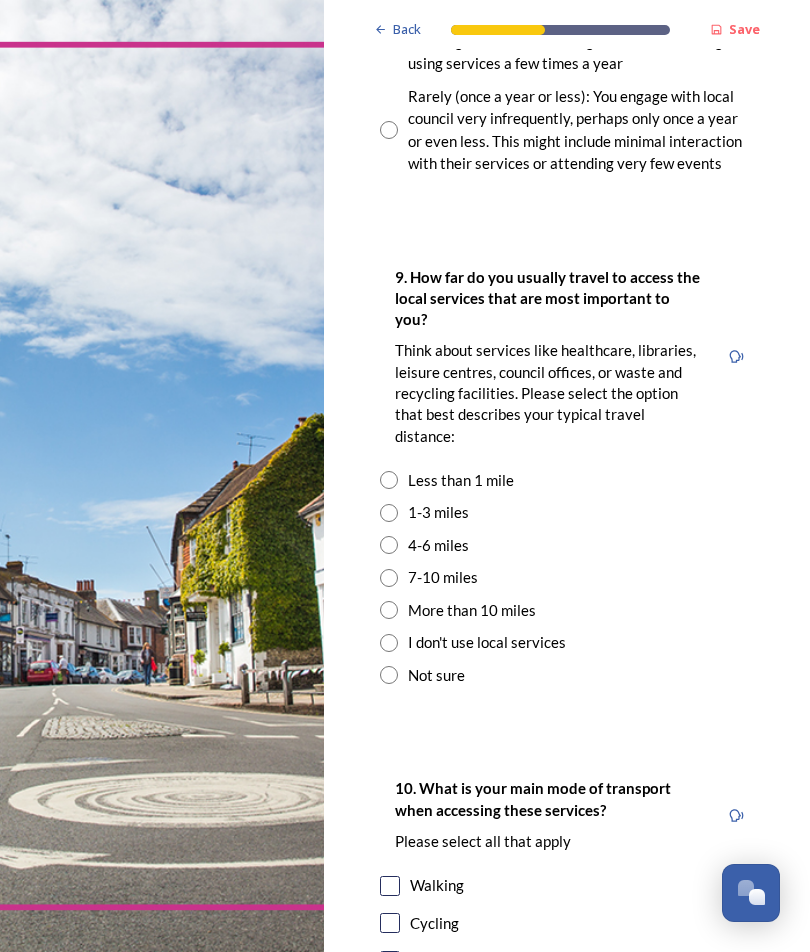 click at bounding box center (389, 578) 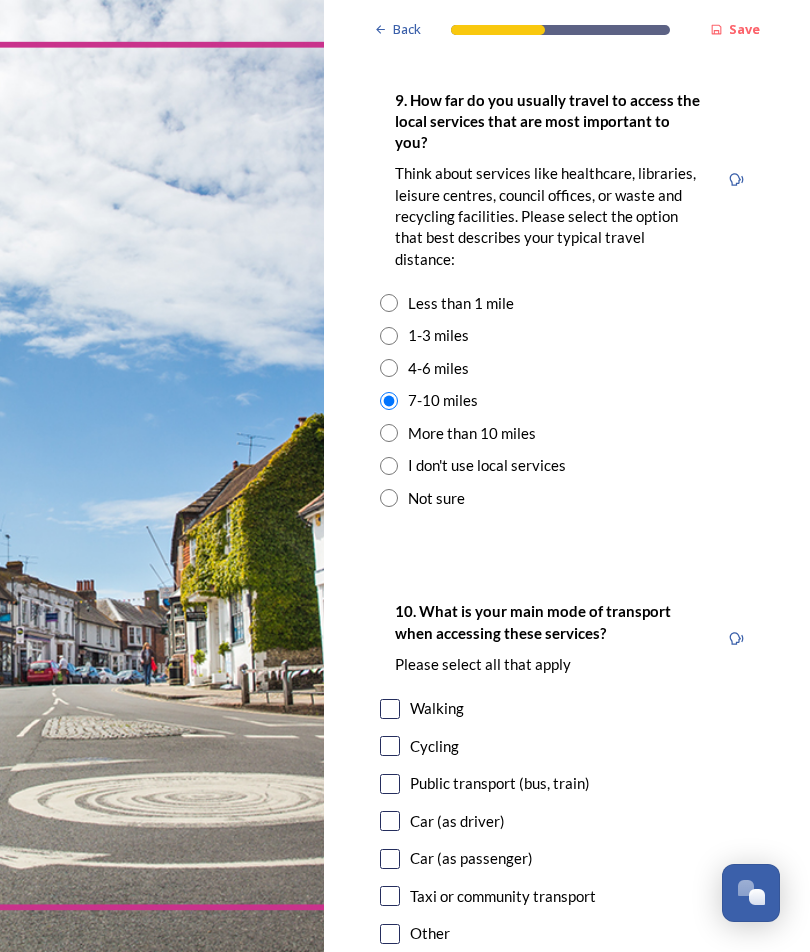scroll, scrollTop: 1942, scrollLeft: 0, axis: vertical 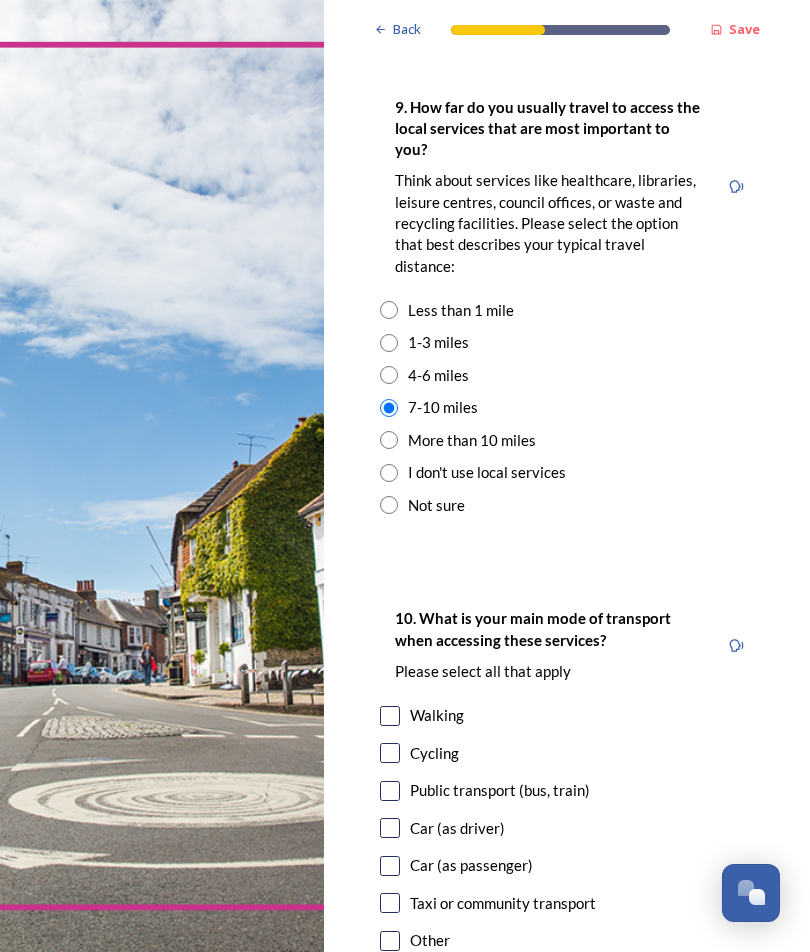 click at bounding box center (390, 828) 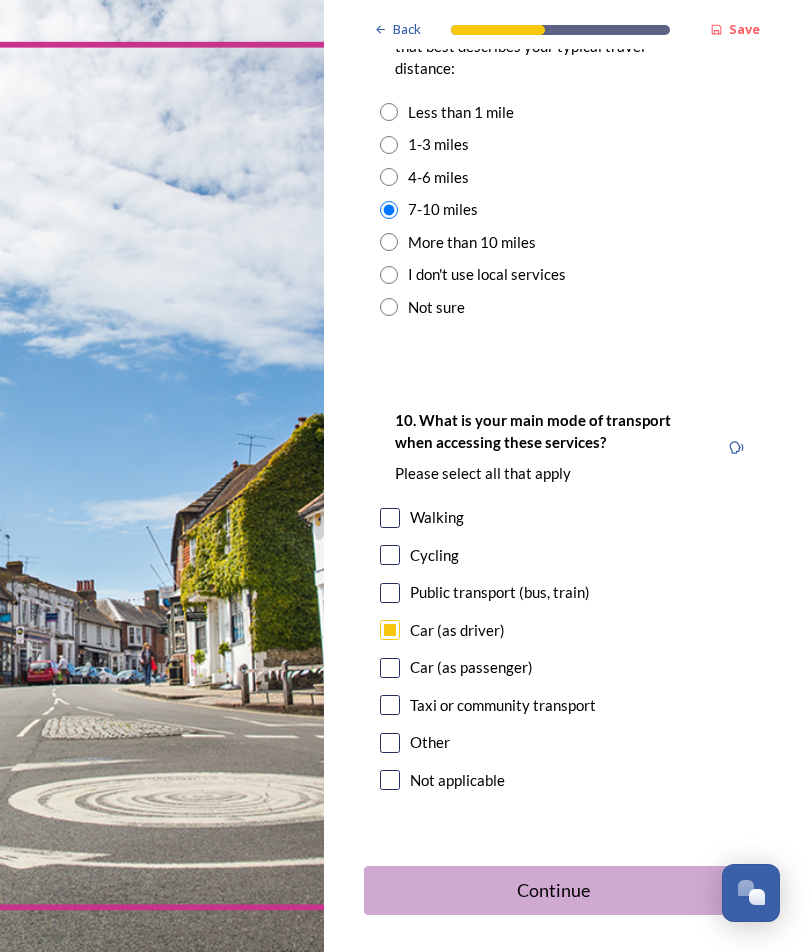 scroll, scrollTop: 2138, scrollLeft: 0, axis: vertical 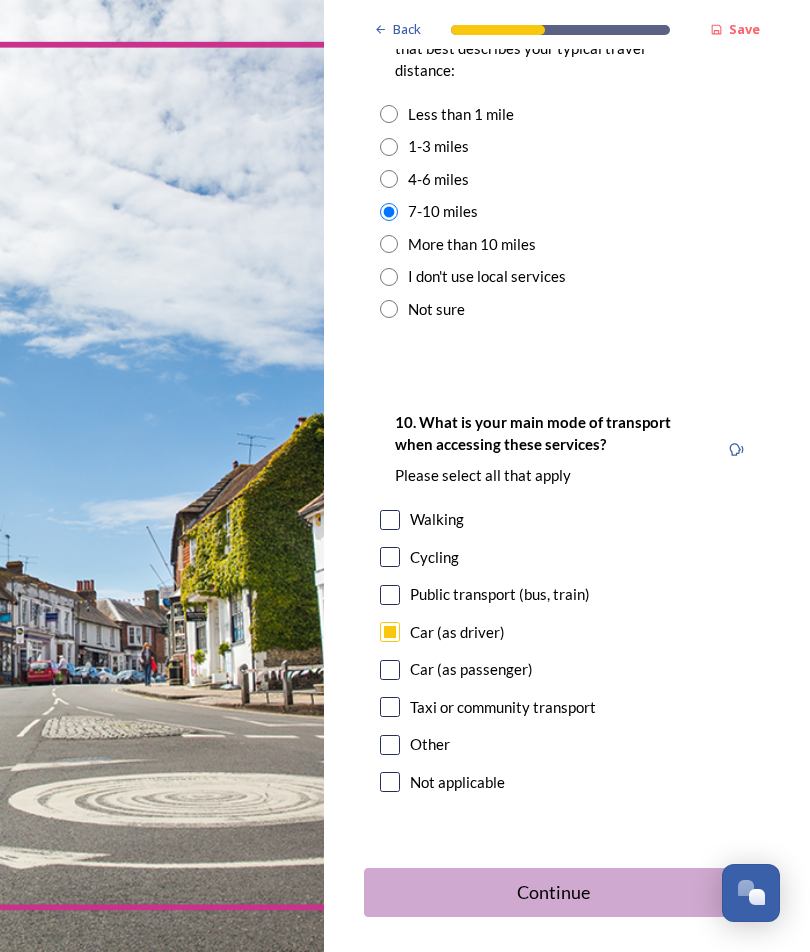 click on "Continue" at bounding box center [553, 892] 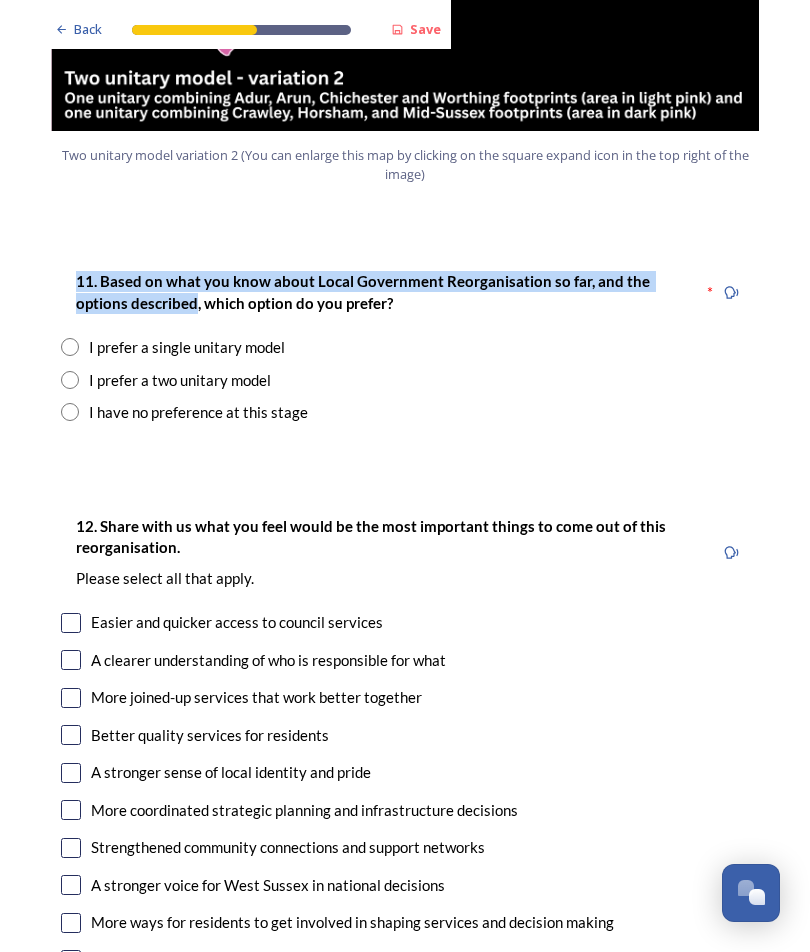 scroll, scrollTop: 2469, scrollLeft: 0, axis: vertical 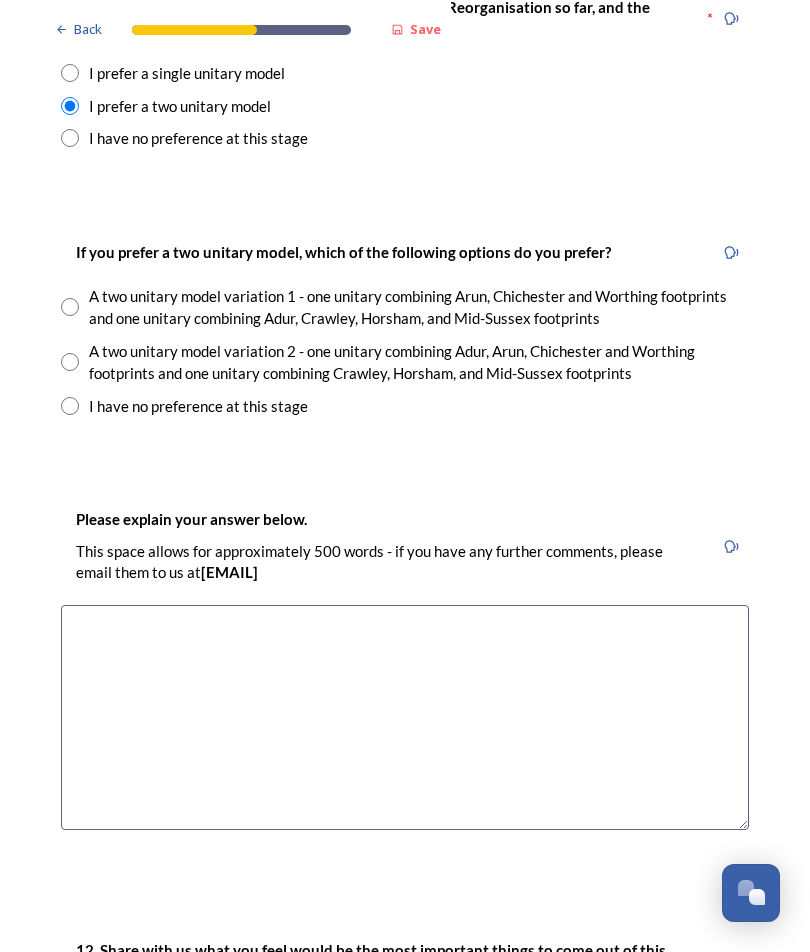 click at bounding box center (70, 307) 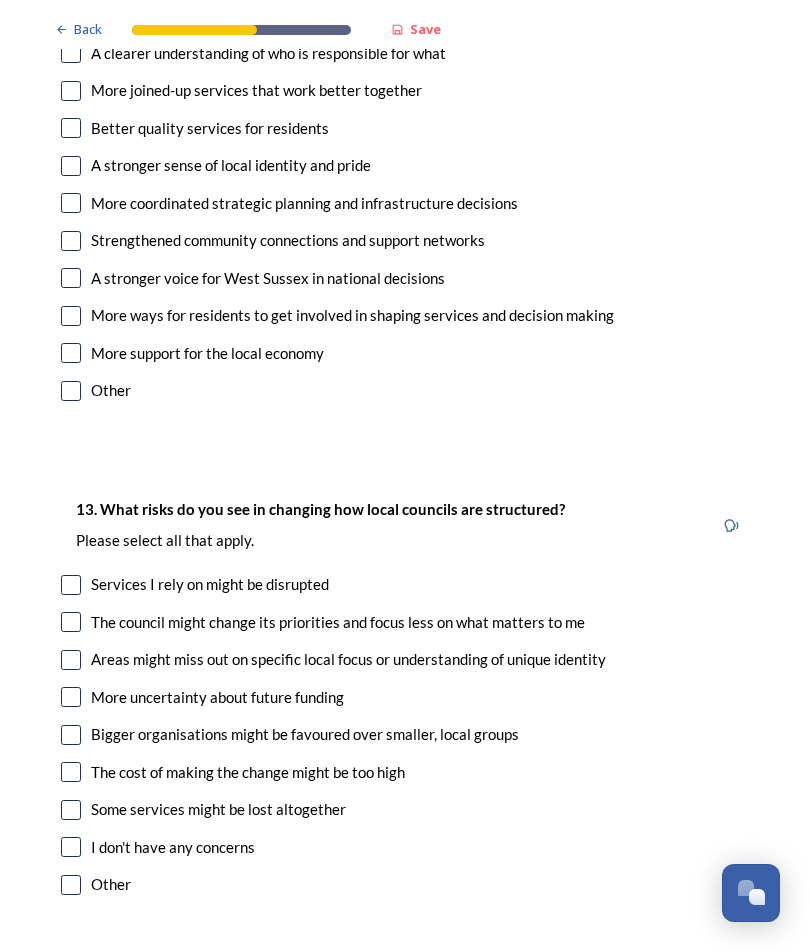 scroll, scrollTop: 3800, scrollLeft: 0, axis: vertical 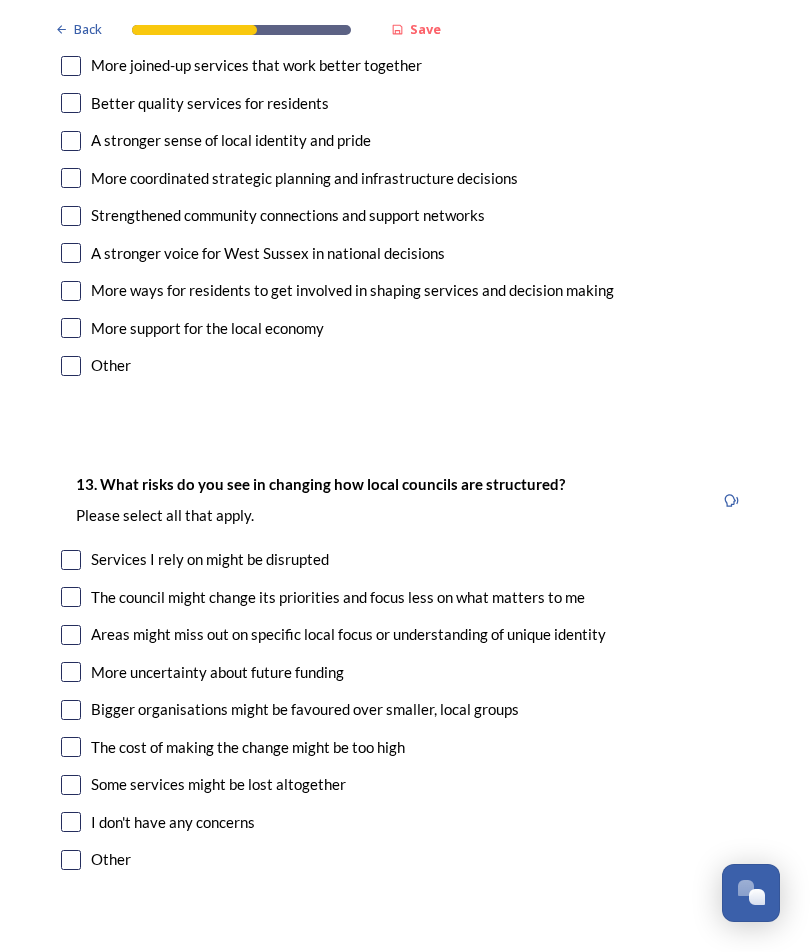 click at bounding box center (71, 560) 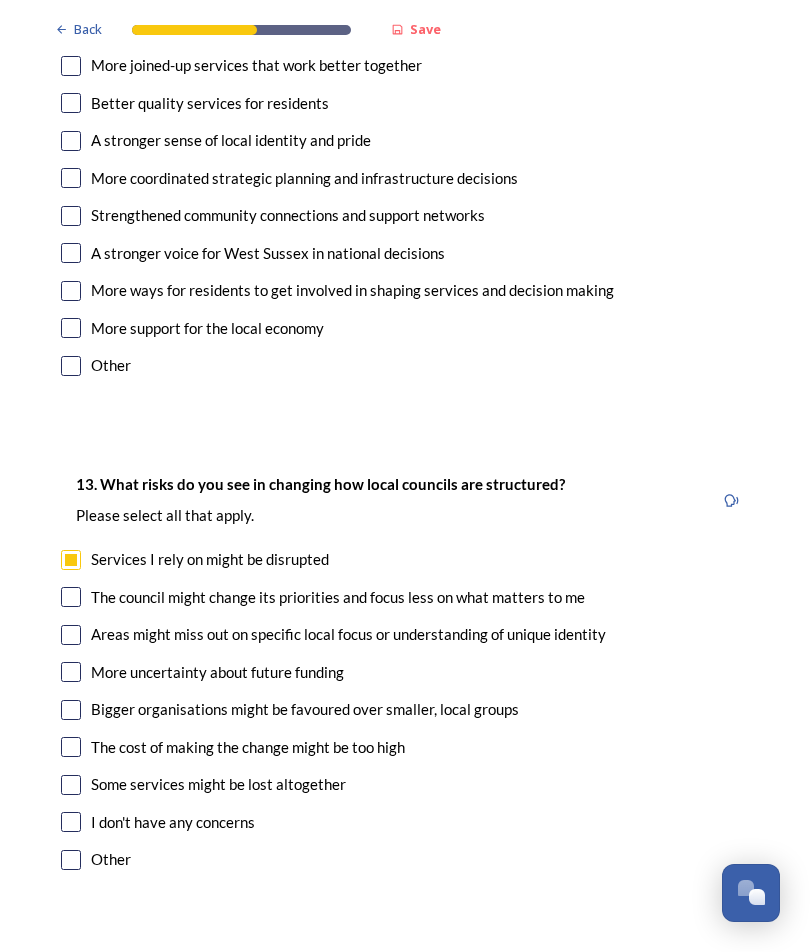 click at bounding box center (71, 597) 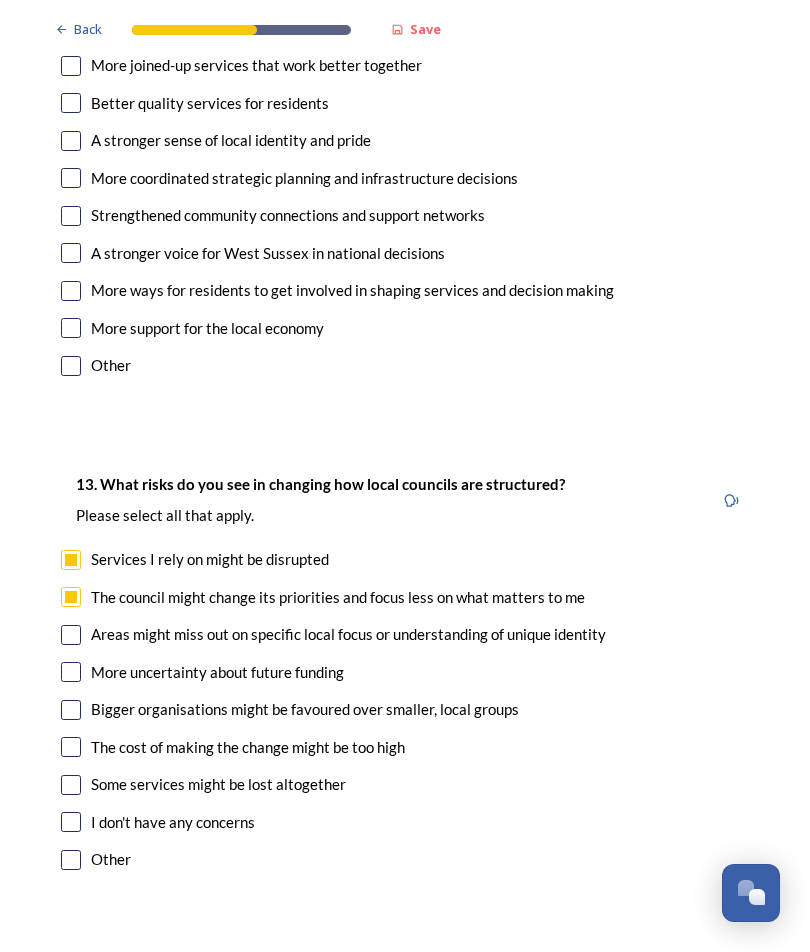 click at bounding box center (71, 635) 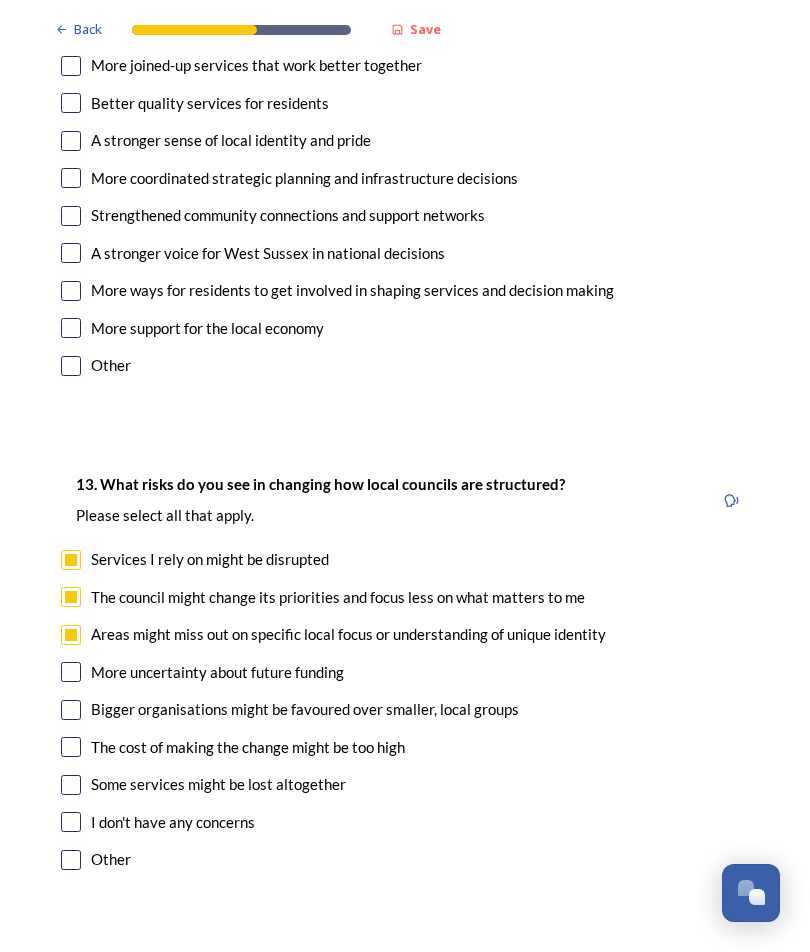 click at bounding box center [71, 710] 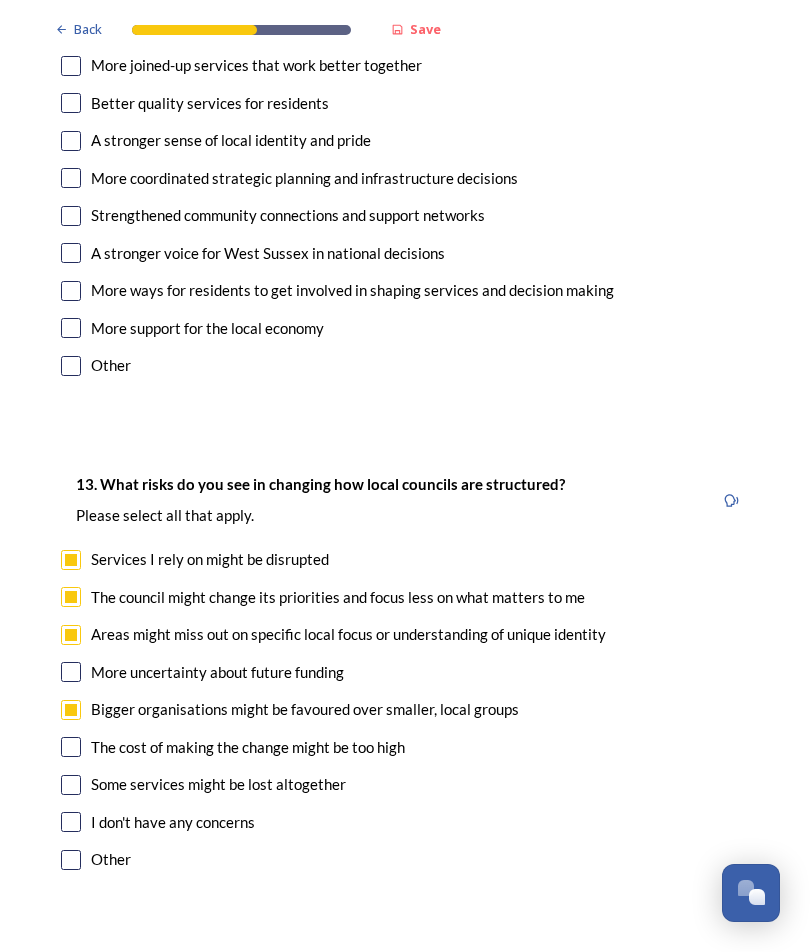 click at bounding box center [71, 785] 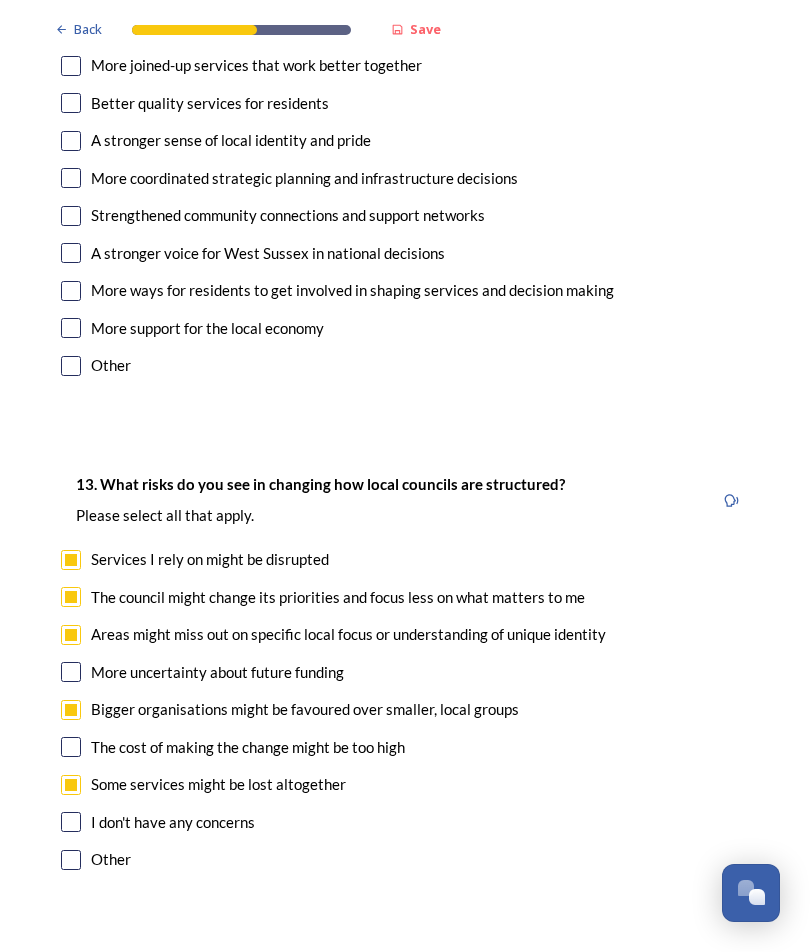 click on "13. What risks do you see in changing how local councils are structured? ﻿Please select all that apply. Services I rely on might be disrupted The council might change its priorities and focus less on what matters to me Areas might miss out on specific local focus or understanding of unique identity More uncertainty about future funding Bigger organisations might be favoured over smaller, local groups The cost of making the change might be too high Some services might be lost altogether I don't have any concerns Other" at bounding box center [405, 674] 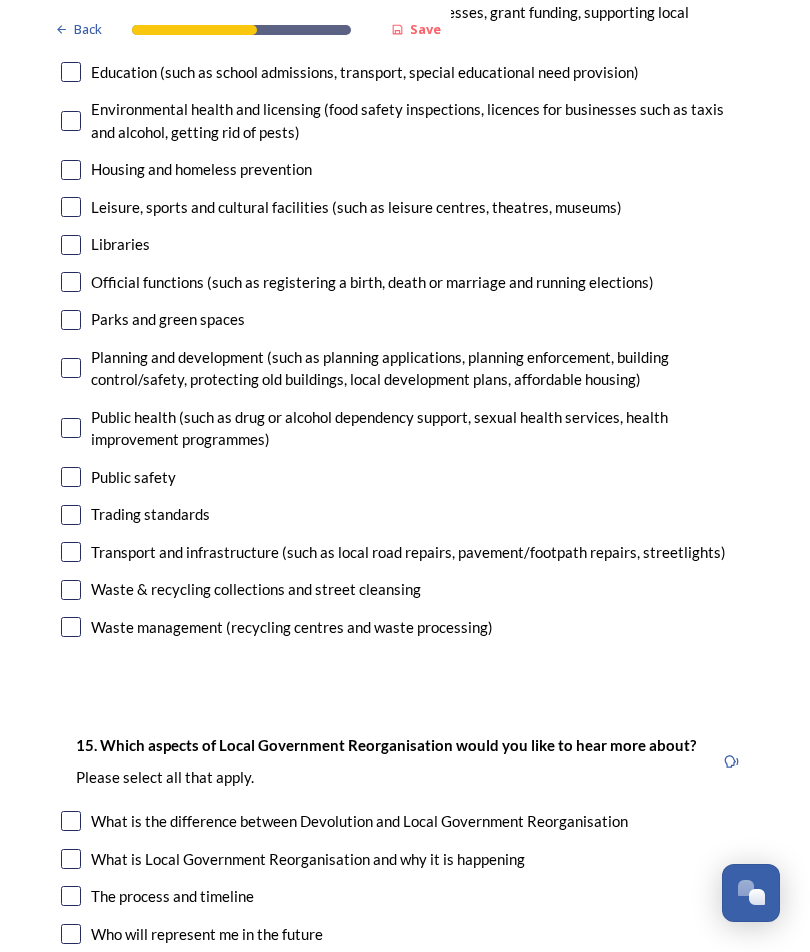 scroll, scrollTop: 5071, scrollLeft: 0, axis: vertical 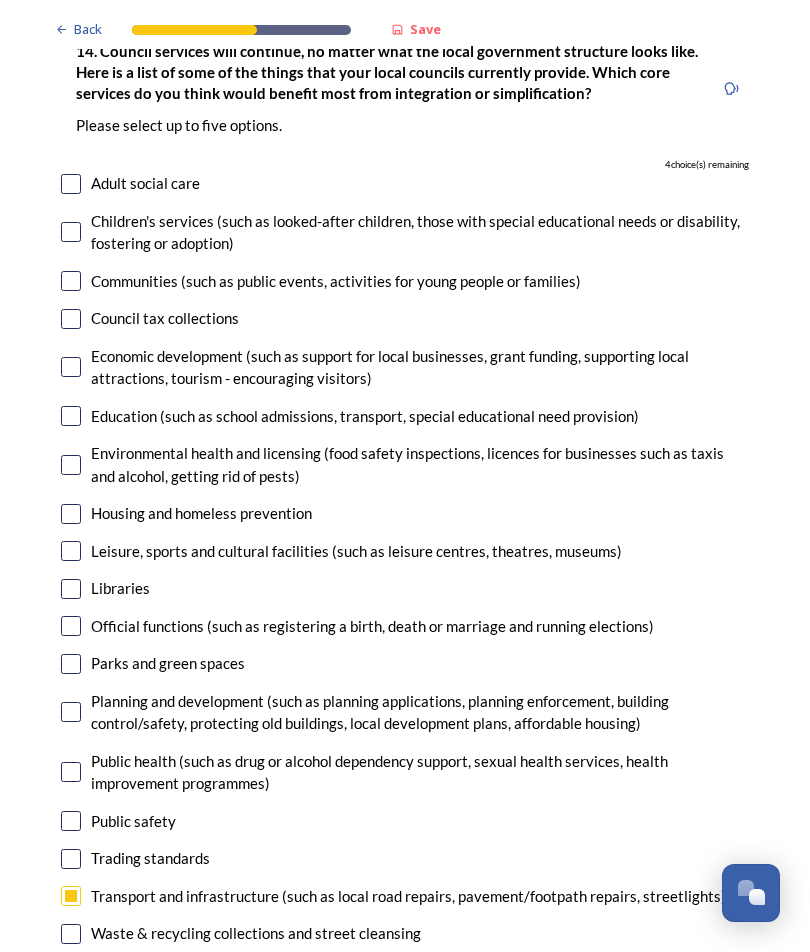 click on "Back Save Prioritising future services As explained on our  Shaping West Sussex hub , Local Government Reorganisation for West Sussex means that the county, district and borough councils will be replaced with one, or more than one, single-tier council (referred to as a unitary council) to deliver all your services.  Options currently being explored within West Sussex are detailed on our  hub , but map visuals can be found below. A single county unitary , bringing the County Council and all seven District and Borough Councils services together to form a new unitary council for West Sussex. Single unitary model (You can enlarge this map by clicking on the square expand icon in the top right of the image) Two unitary option, variation 1  -   one unitary combining Arun, Chichester and Worthing footprints and one unitary combining Adur, Crawley, Horsham, and Mid-Sussex footprints. Two unitary model variation 1 (You can enlarge this map by clicking on the square expand icon in the top right of the image) * Other 4" at bounding box center [405, -1285] 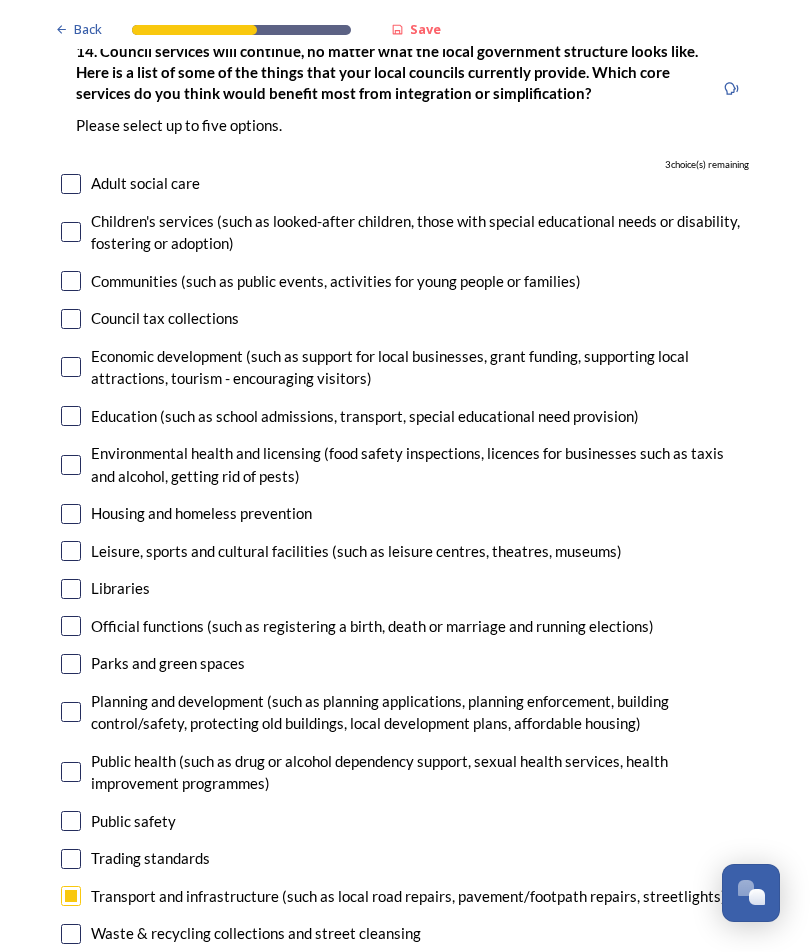 checkbox on "true" 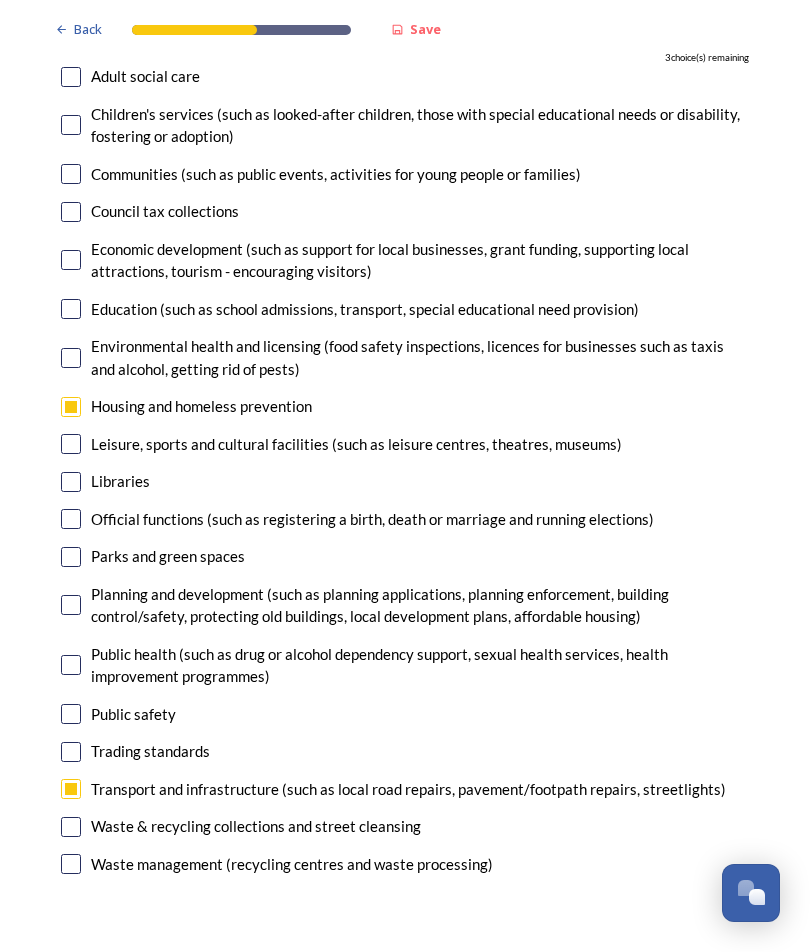 scroll, scrollTop: 4831, scrollLeft: 0, axis: vertical 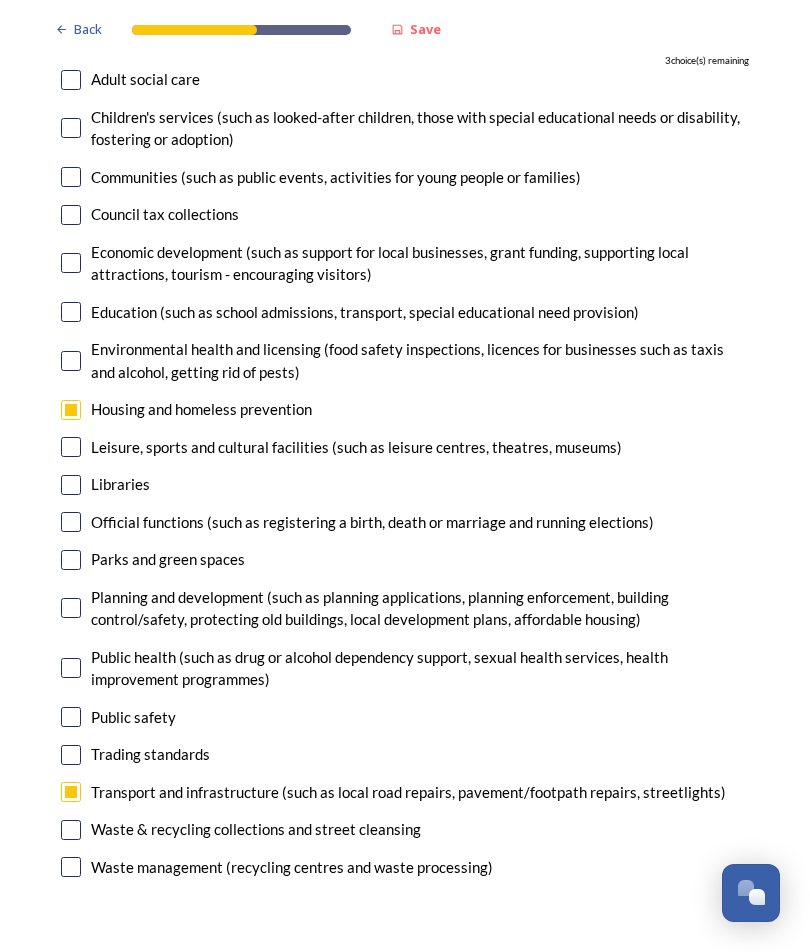 click at bounding box center (71, 608) 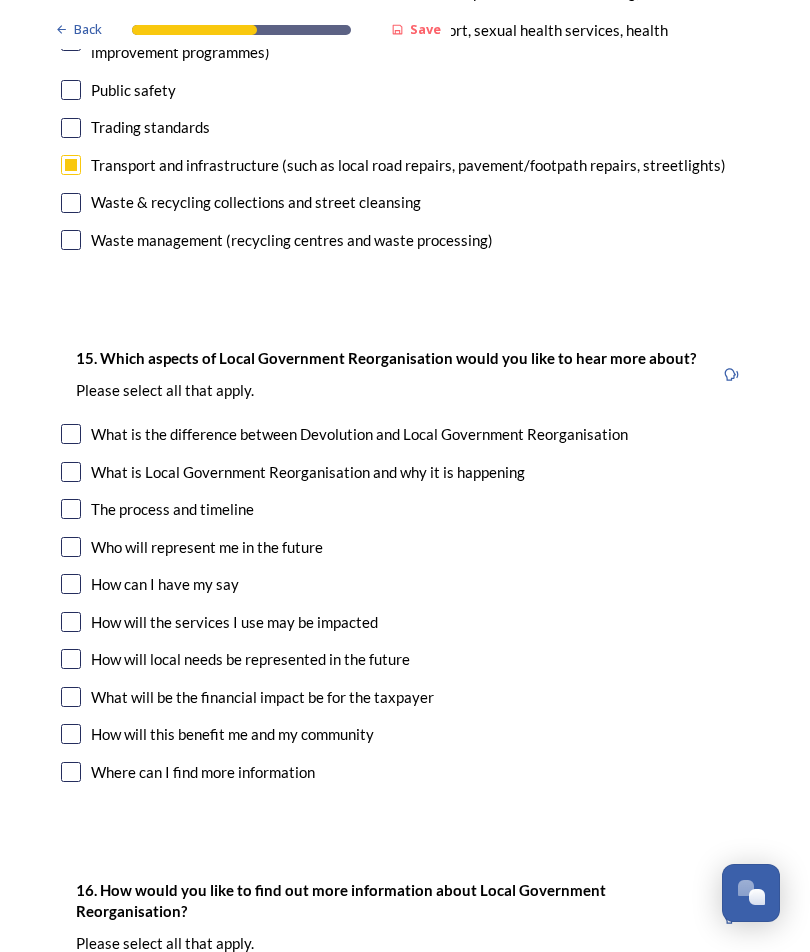 scroll, scrollTop: 5458, scrollLeft: 0, axis: vertical 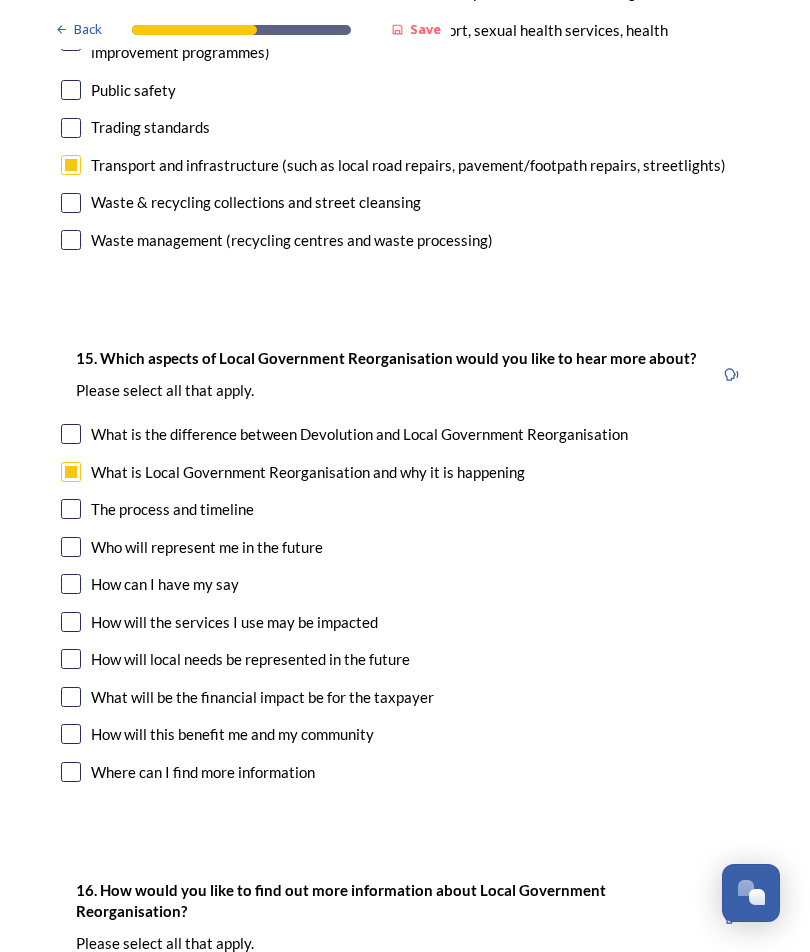 click at bounding box center [71, 509] 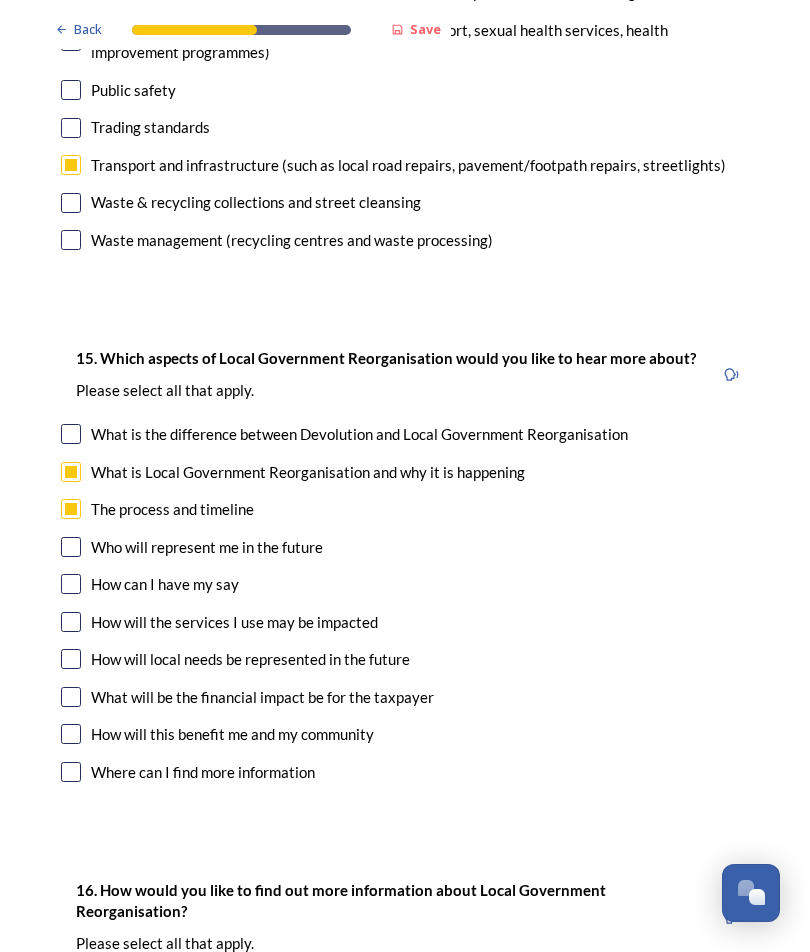 click at bounding box center [71, 547] 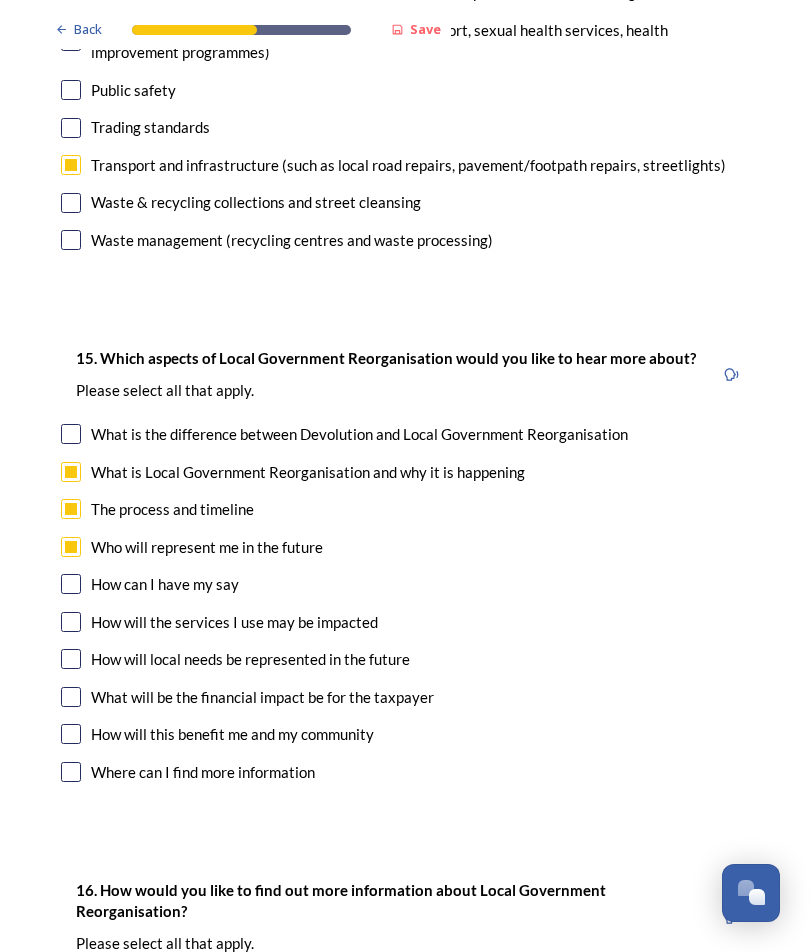 click at bounding box center [71, 584] 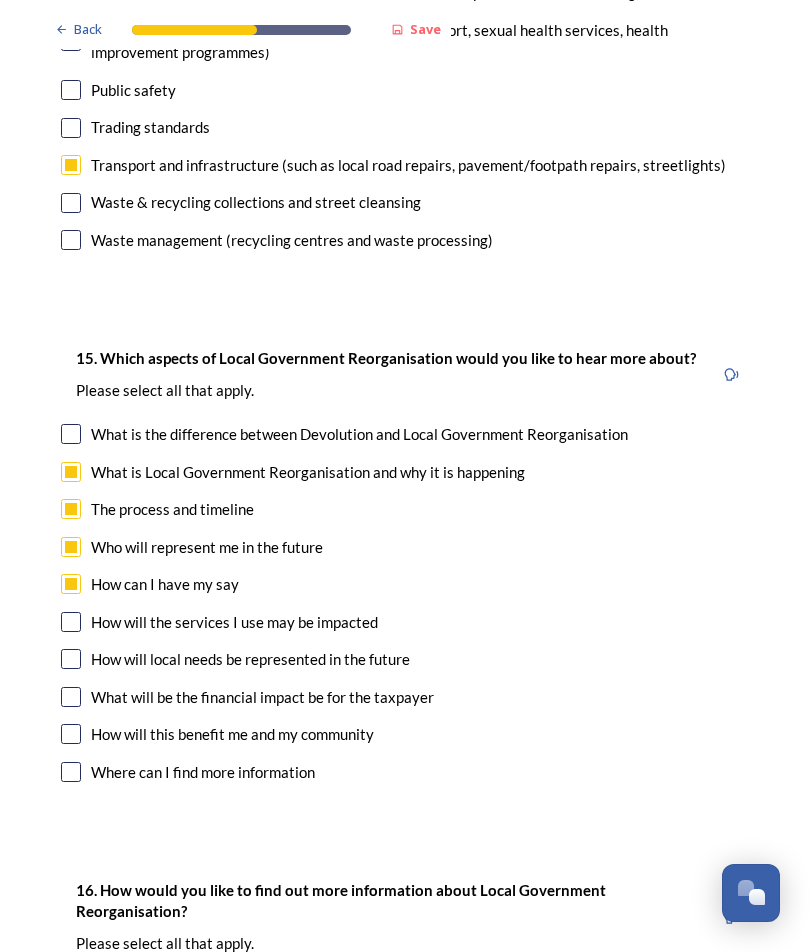 click at bounding box center (71, 622) 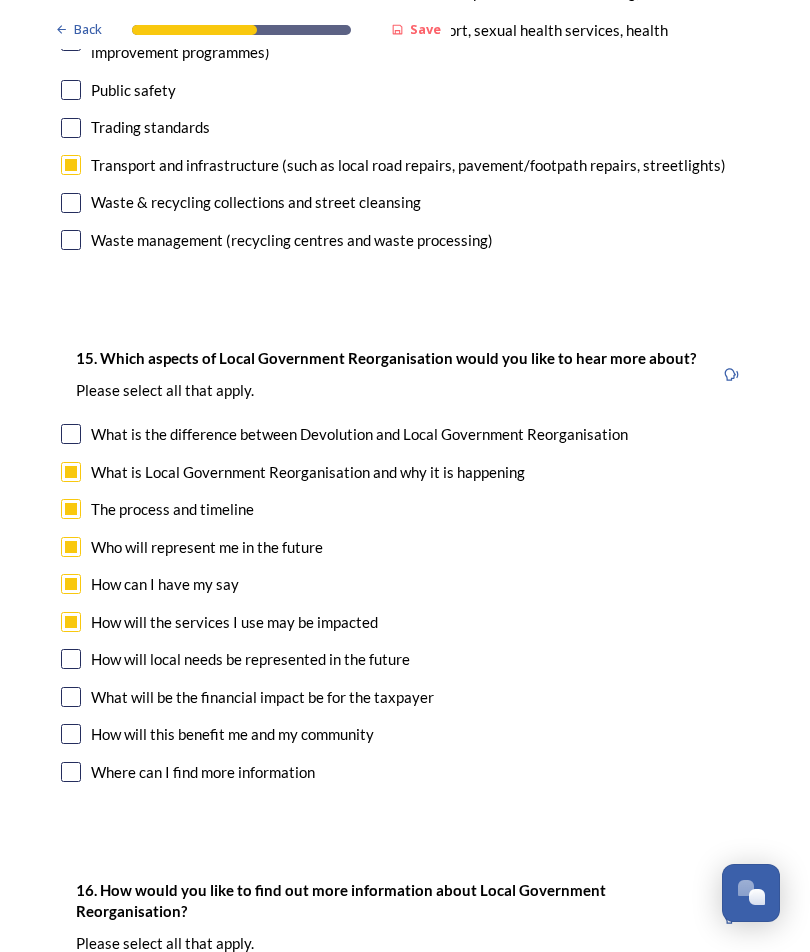 click at bounding box center [71, 697] 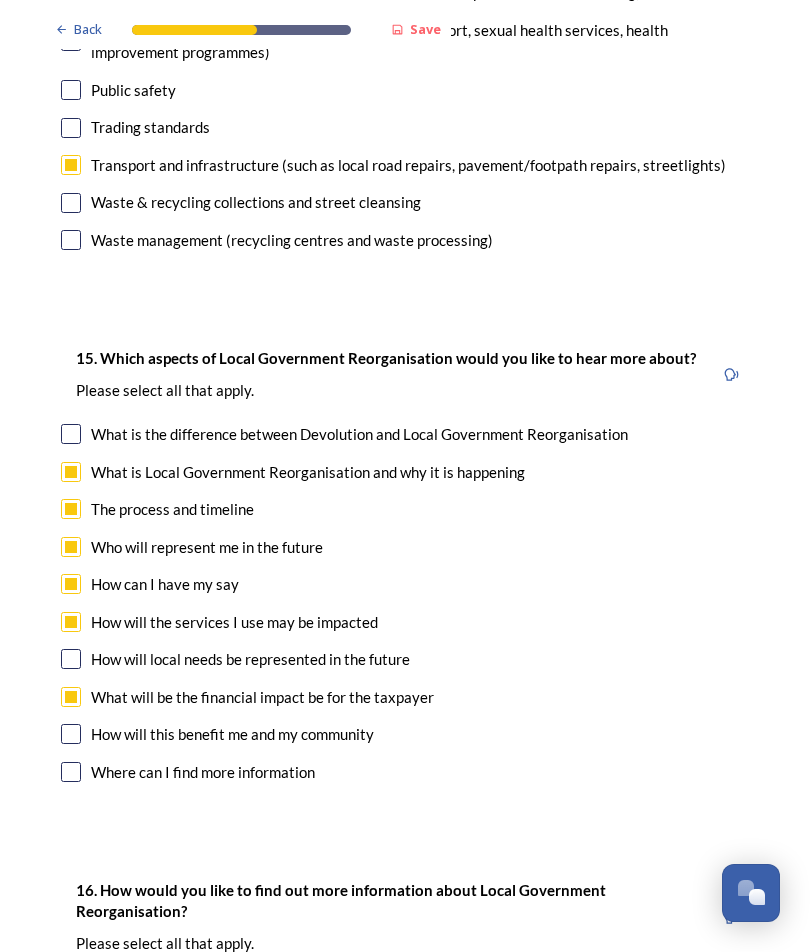 click at bounding box center [71, 734] 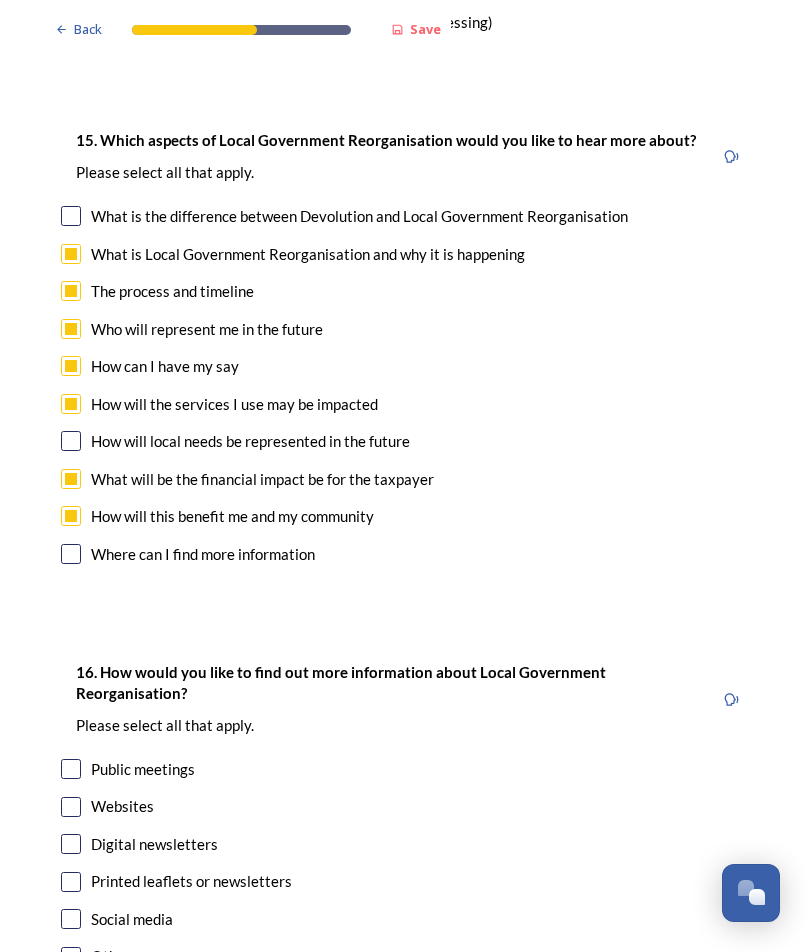 scroll, scrollTop: 5724, scrollLeft: 0, axis: vertical 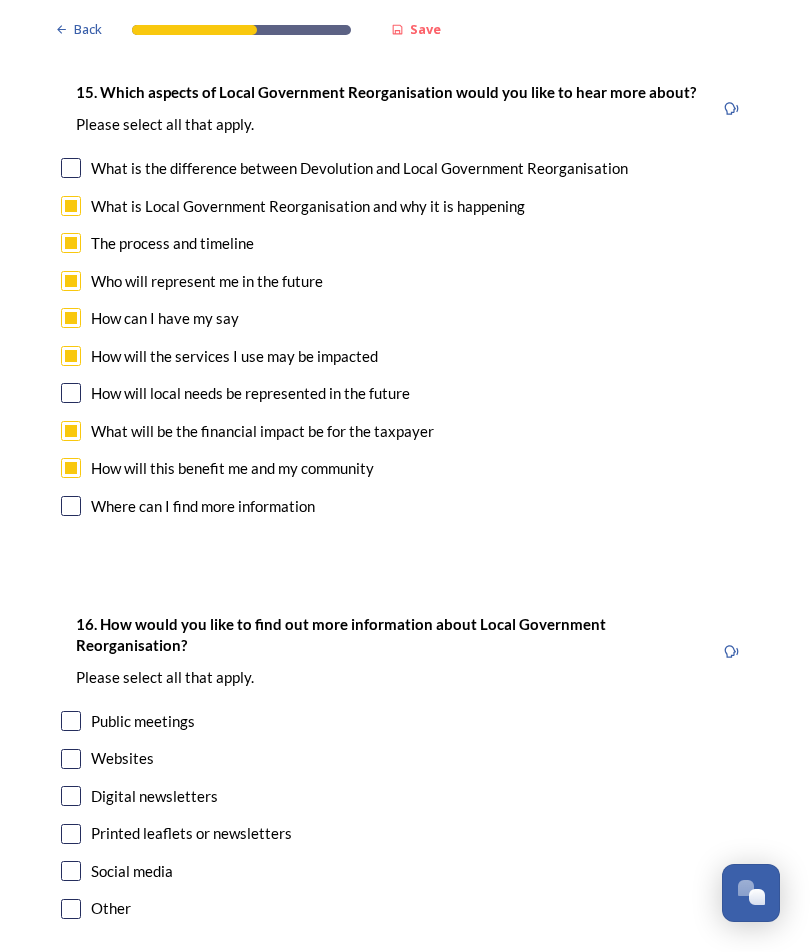 click at bounding box center (71, 834) 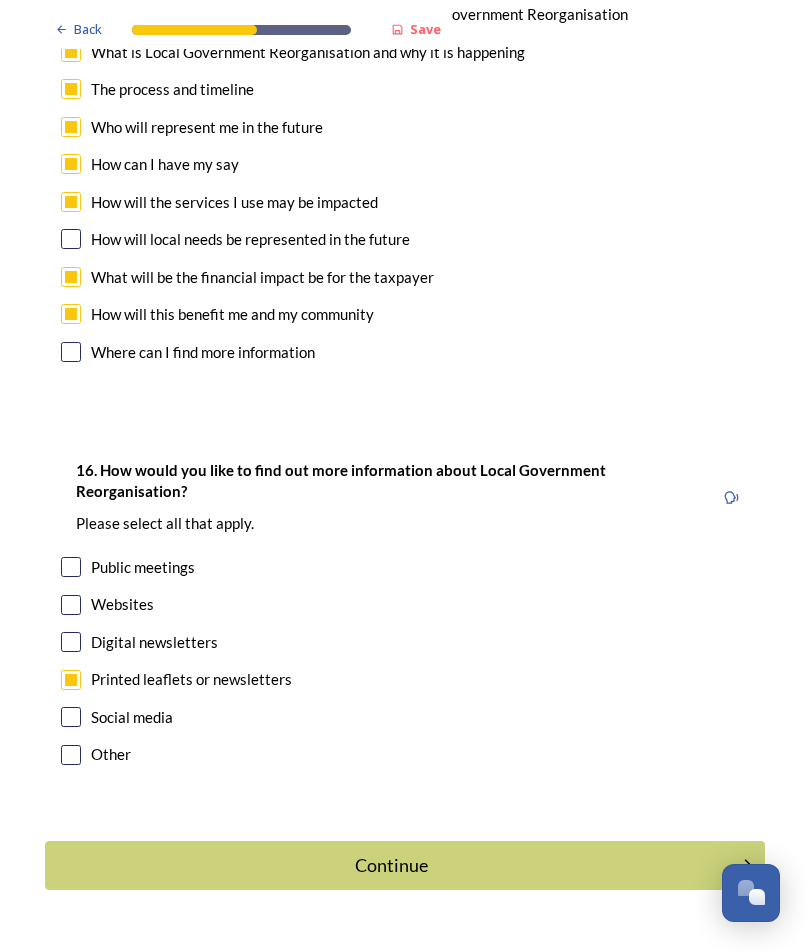 scroll, scrollTop: 5878, scrollLeft: 0, axis: vertical 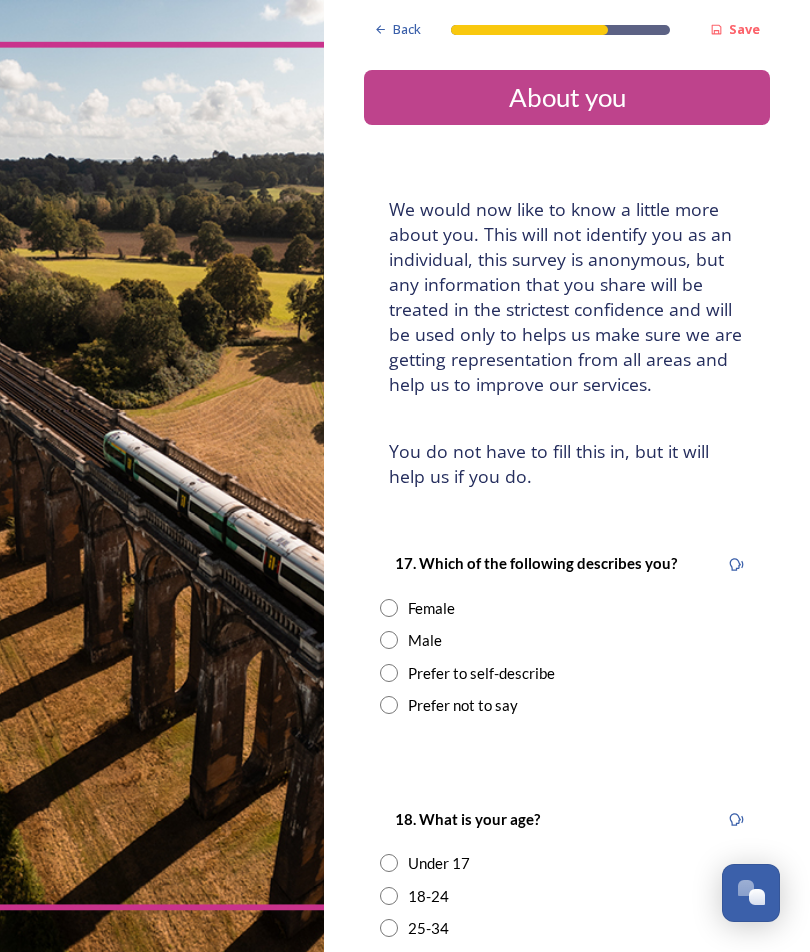 click at bounding box center [389, 608] 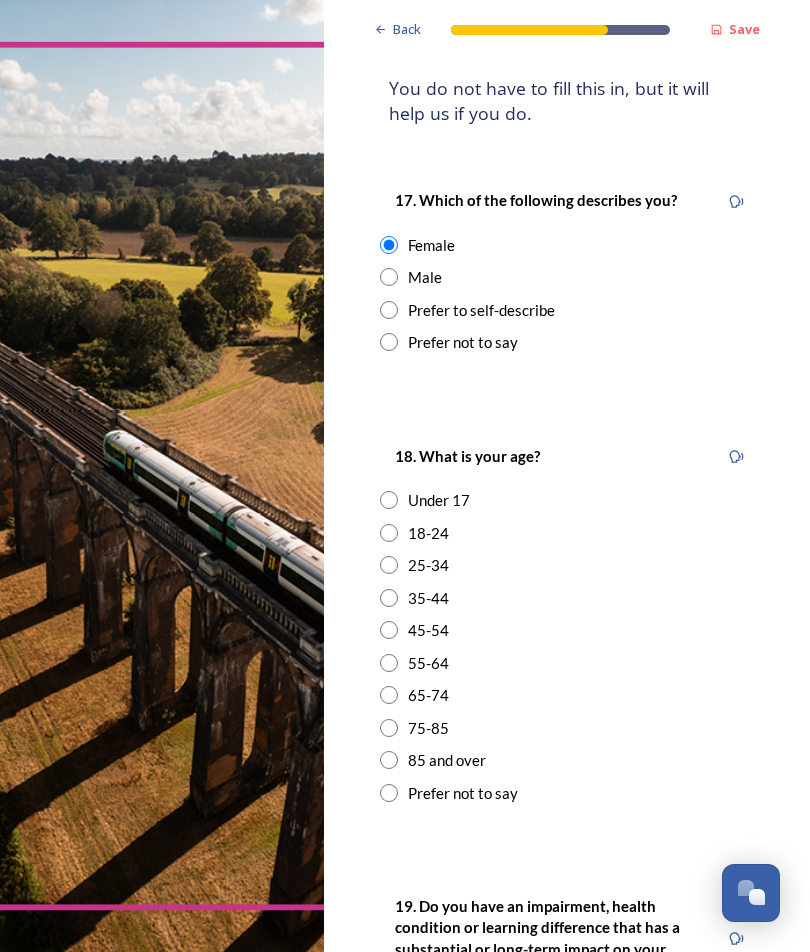 scroll, scrollTop: 365, scrollLeft: 0, axis: vertical 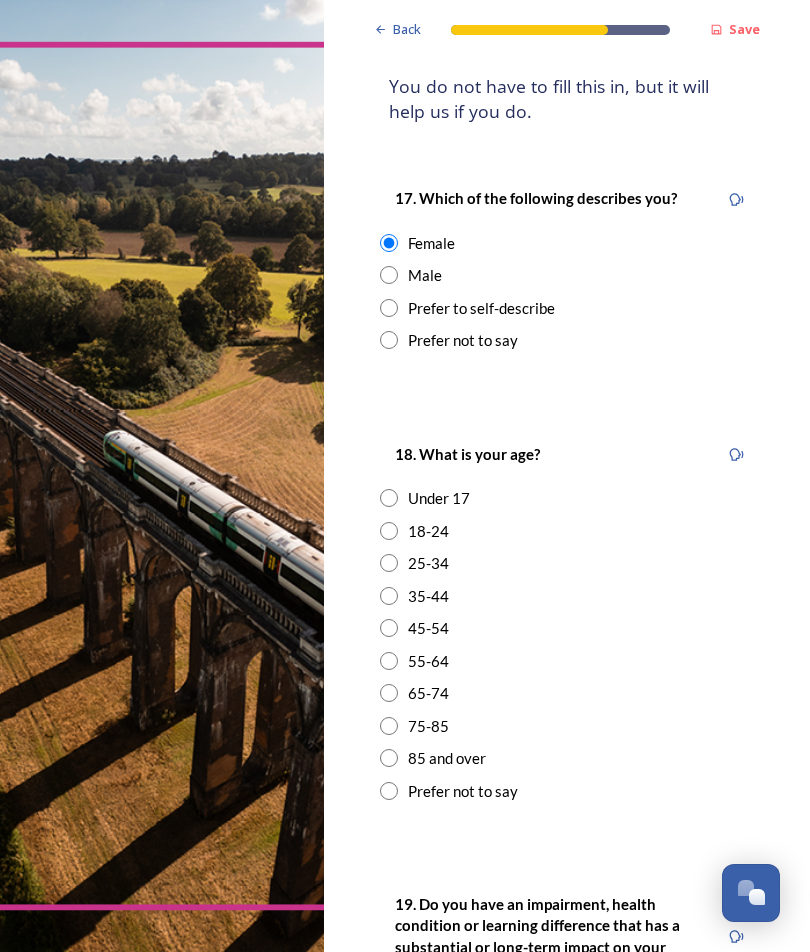 click at bounding box center [389, 726] 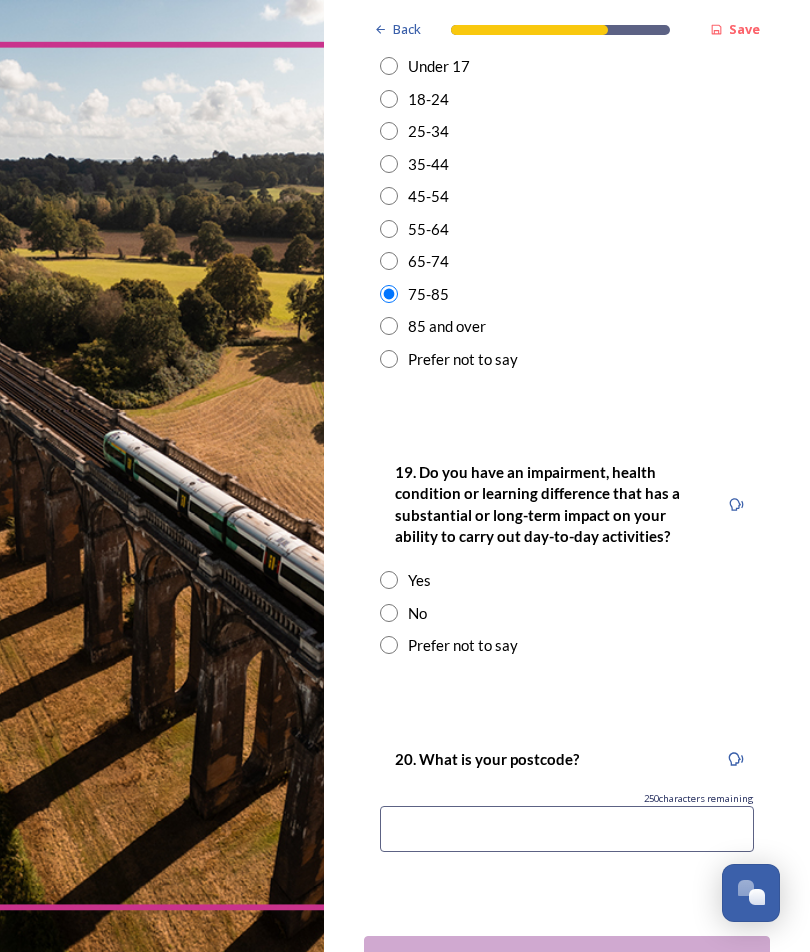 scroll, scrollTop: 797, scrollLeft: 0, axis: vertical 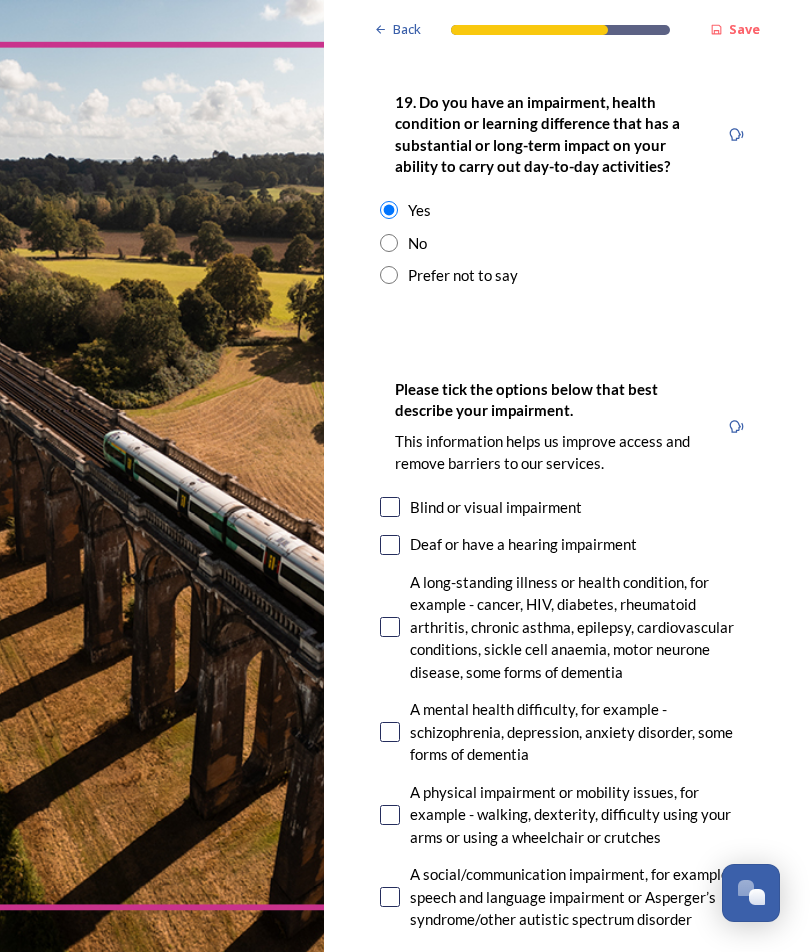 click at bounding box center (390, 627) 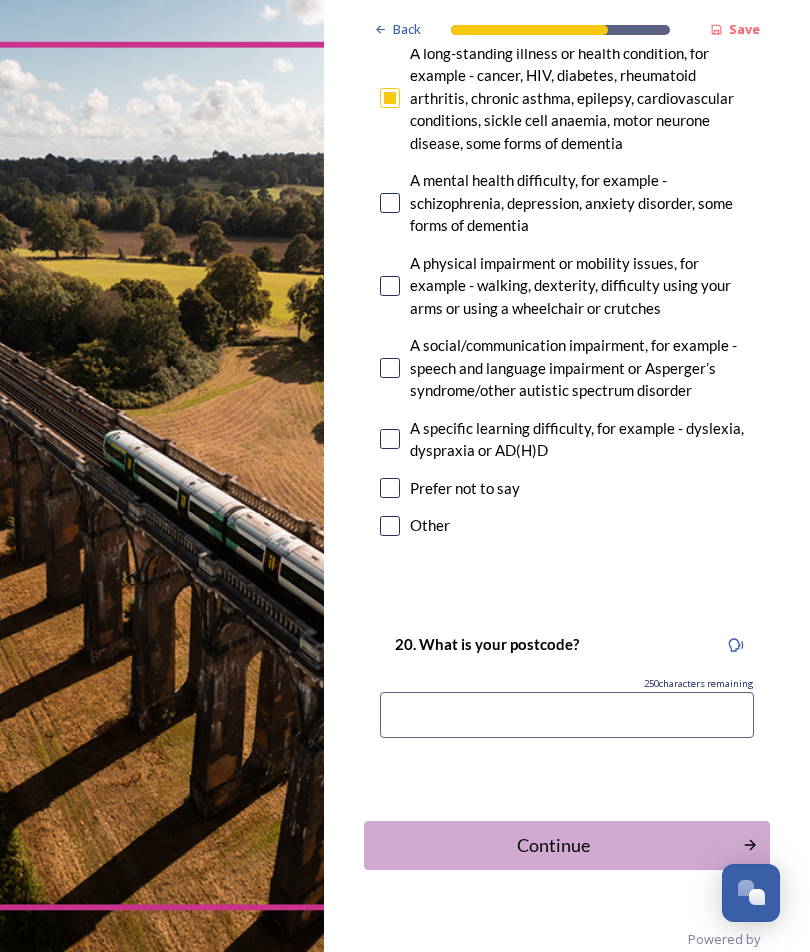 scroll, scrollTop: 1695, scrollLeft: 0, axis: vertical 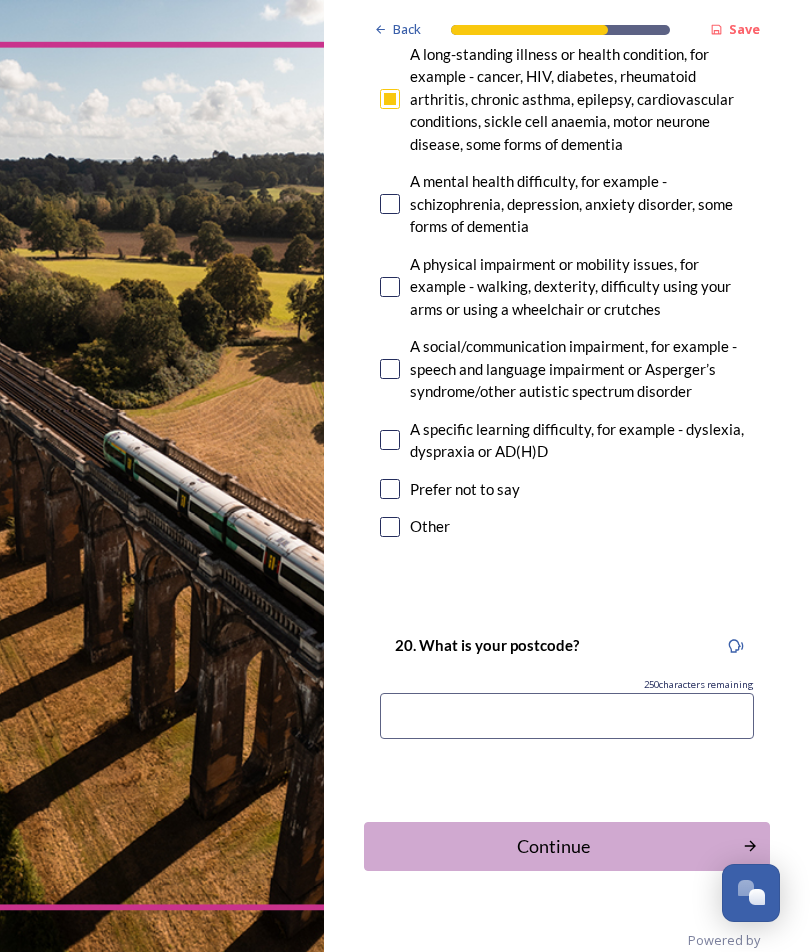 click at bounding box center (567, 716) 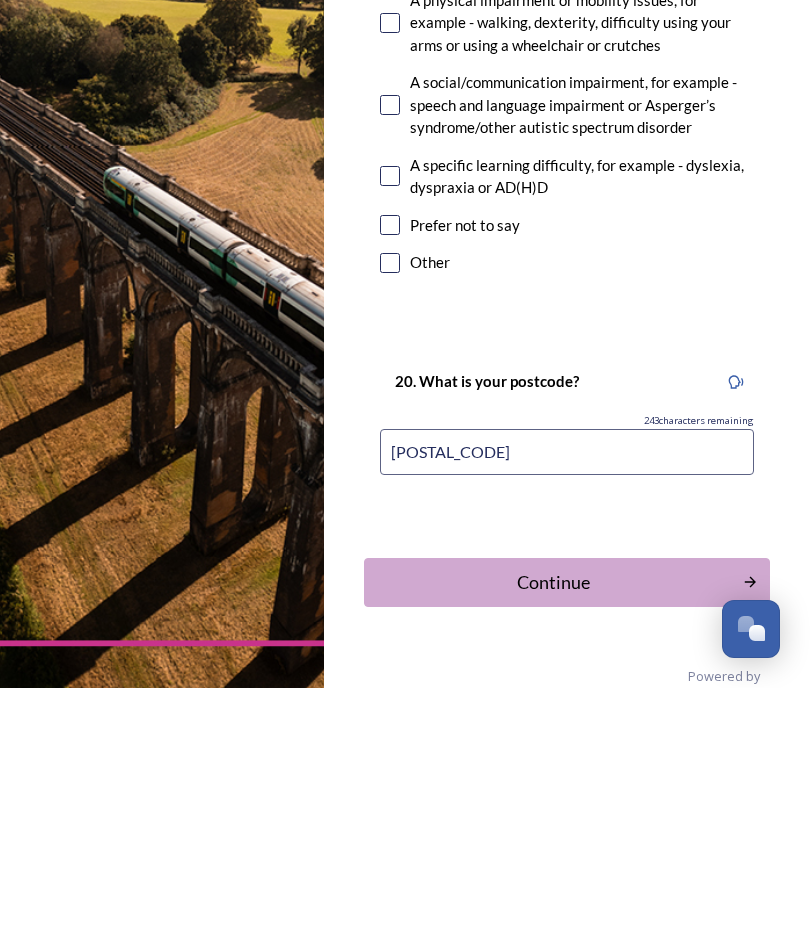 type on "RH20 4AR" 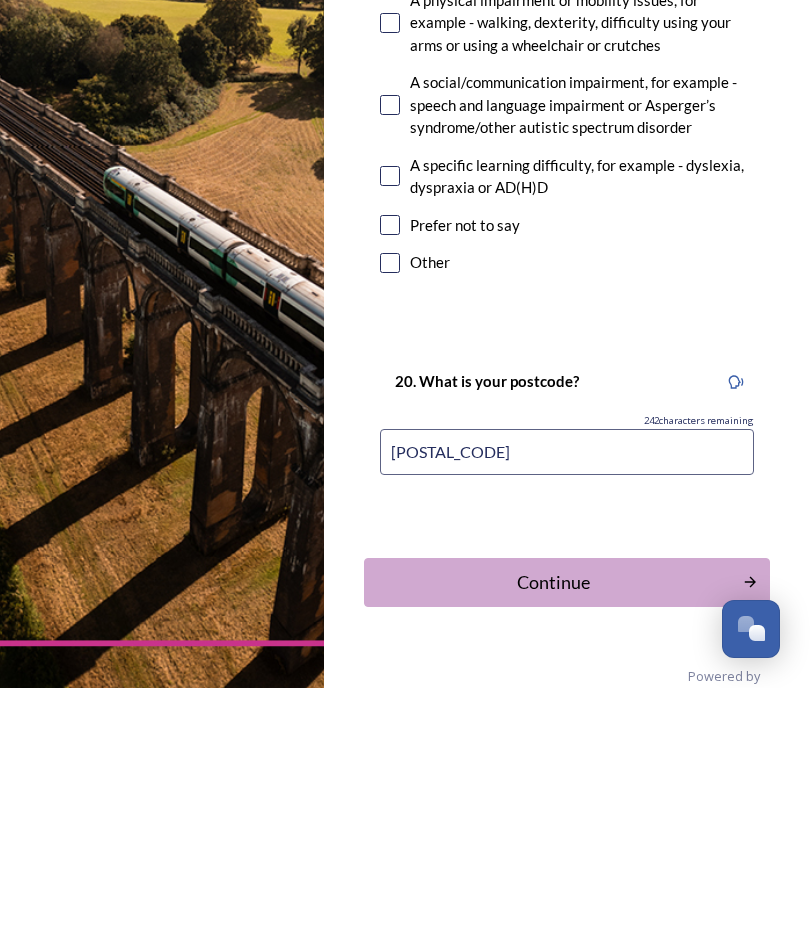 click on "Continue" at bounding box center [553, 846] 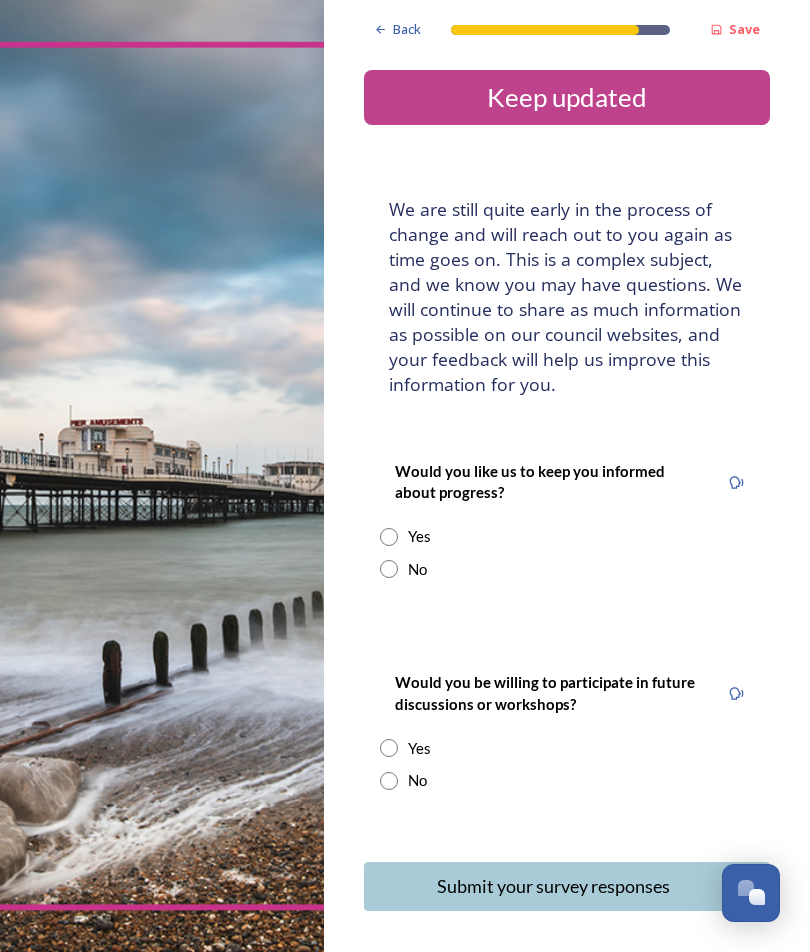 click at bounding box center [389, 781] 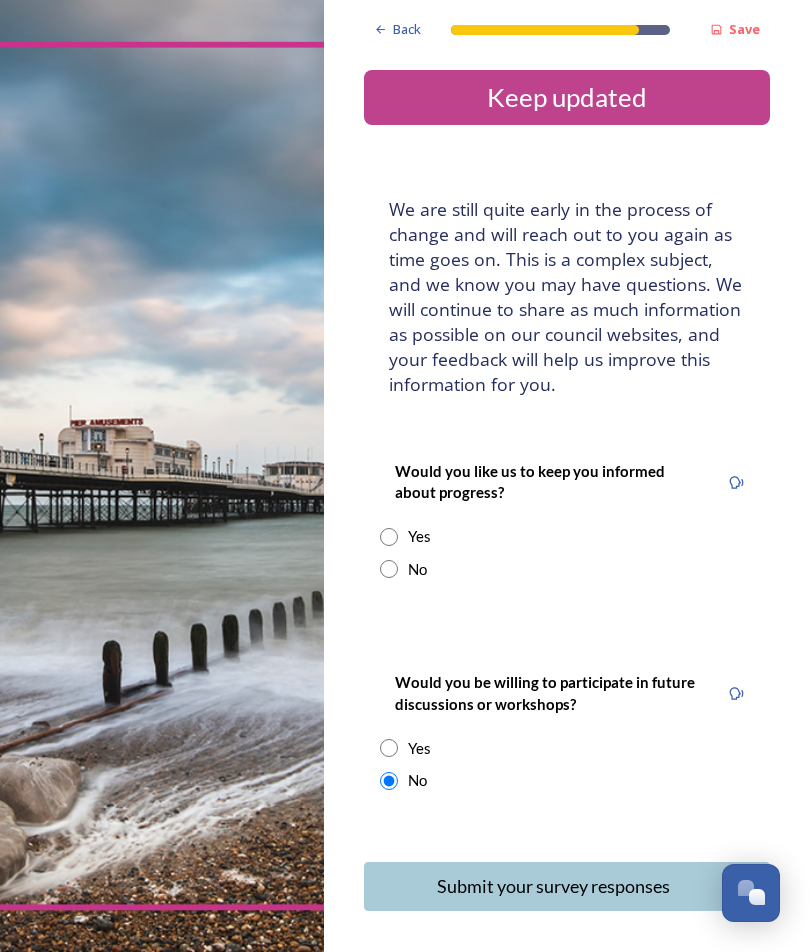 click at bounding box center [389, 537] 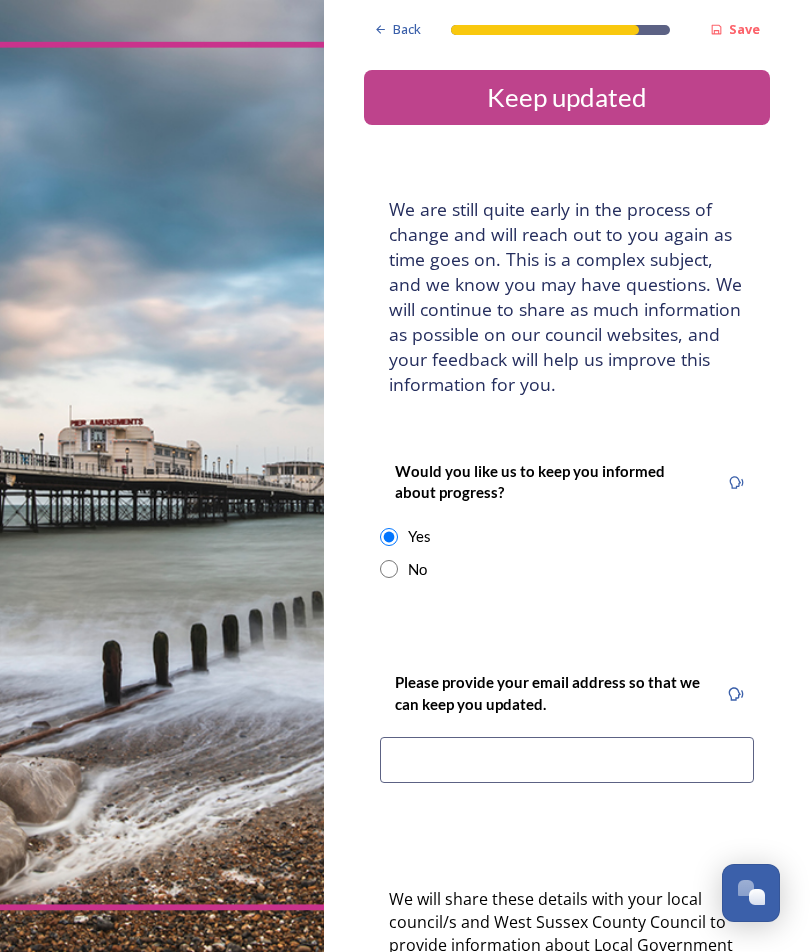 click at bounding box center (567, 760) 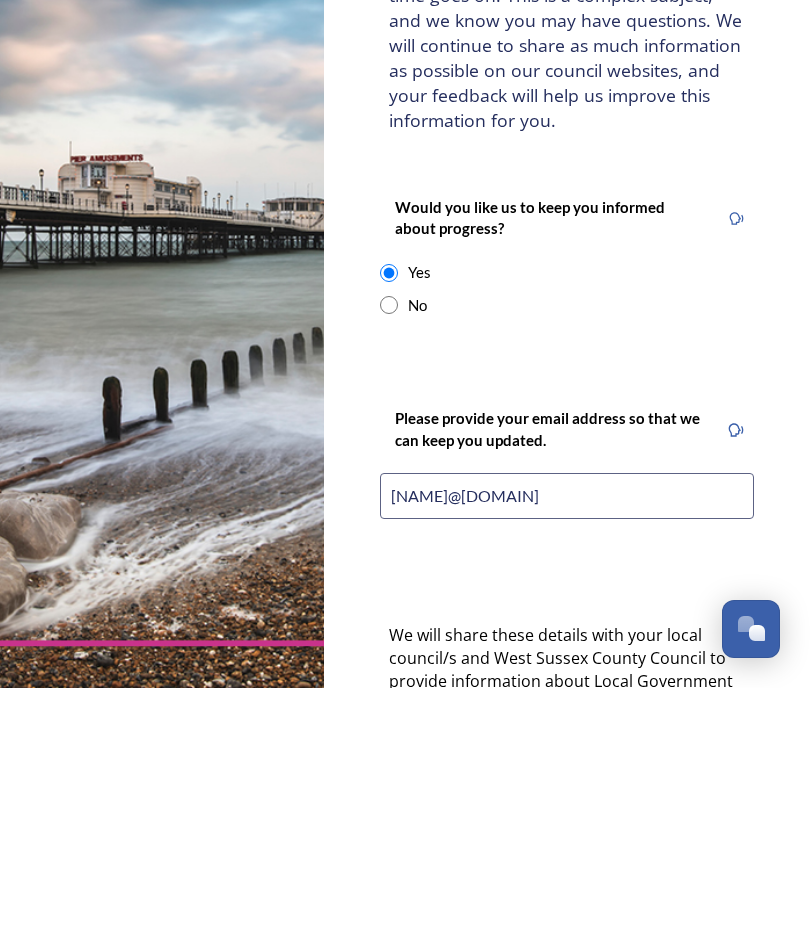 type on "Paulistp@btinternet.com" 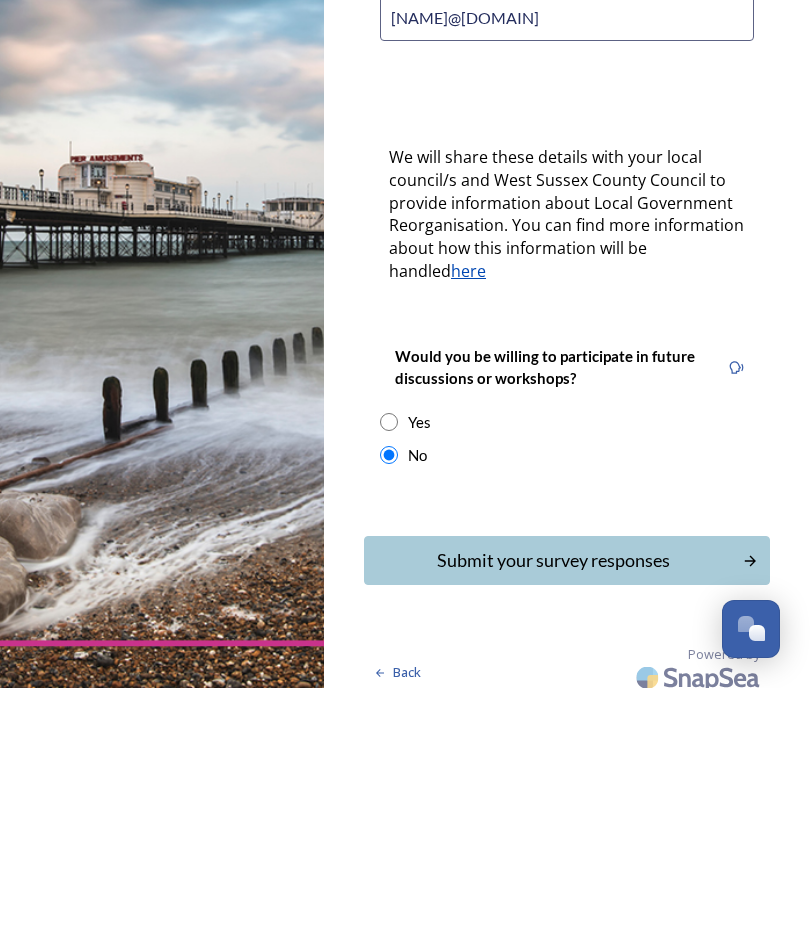scroll, scrollTop: 473, scrollLeft: 0, axis: vertical 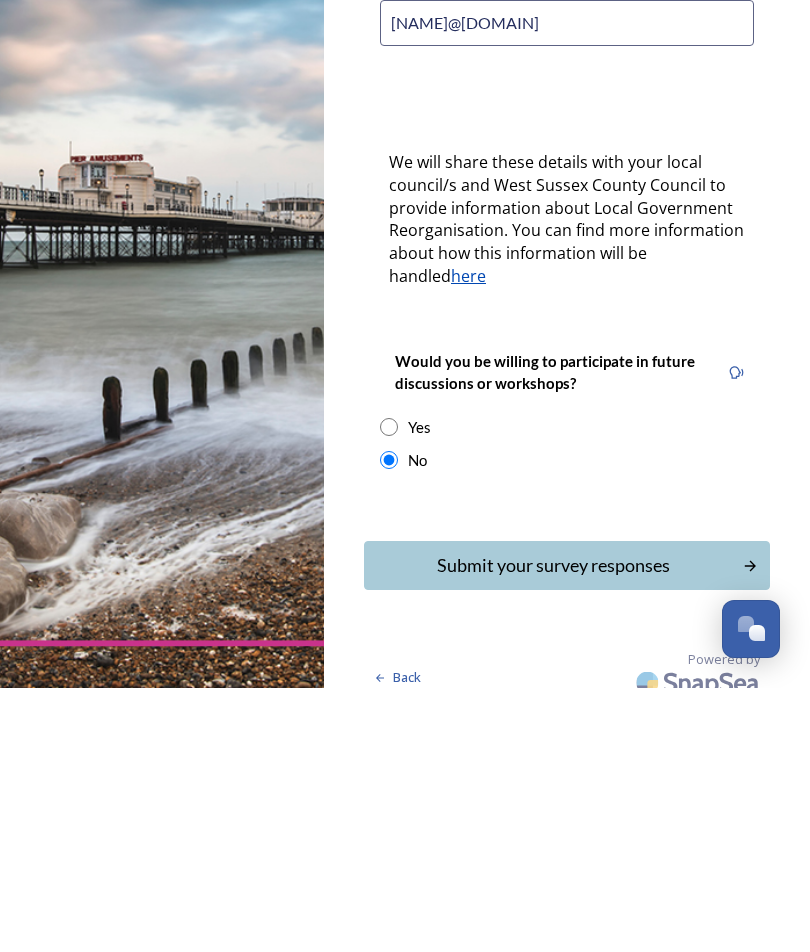 click on "Submit your survey responses" at bounding box center (553, 829) 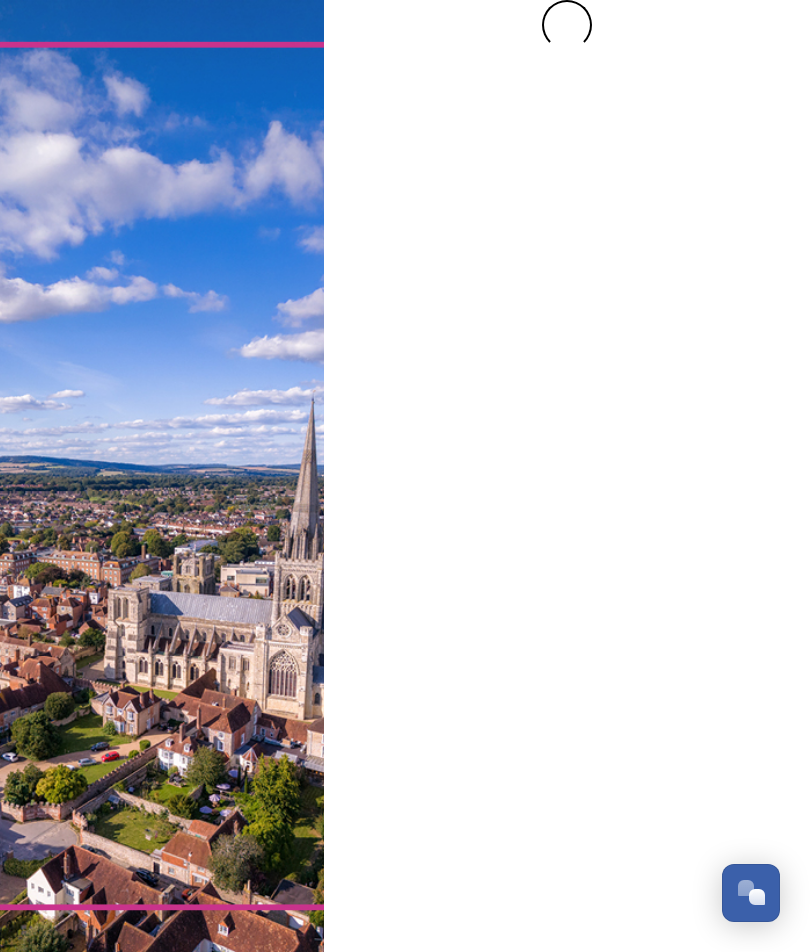 scroll, scrollTop: 0, scrollLeft: 0, axis: both 